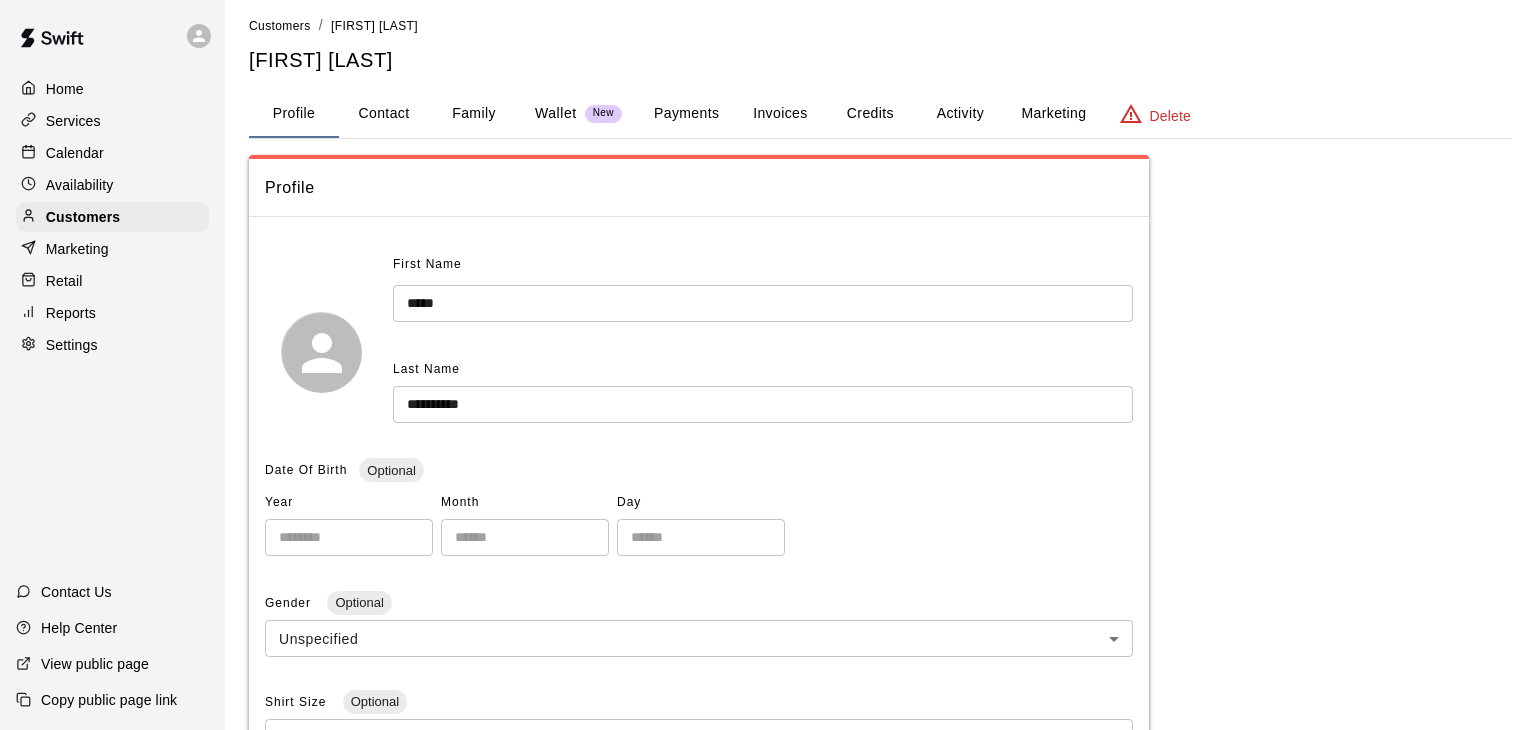 scroll, scrollTop: 0, scrollLeft: 0, axis: both 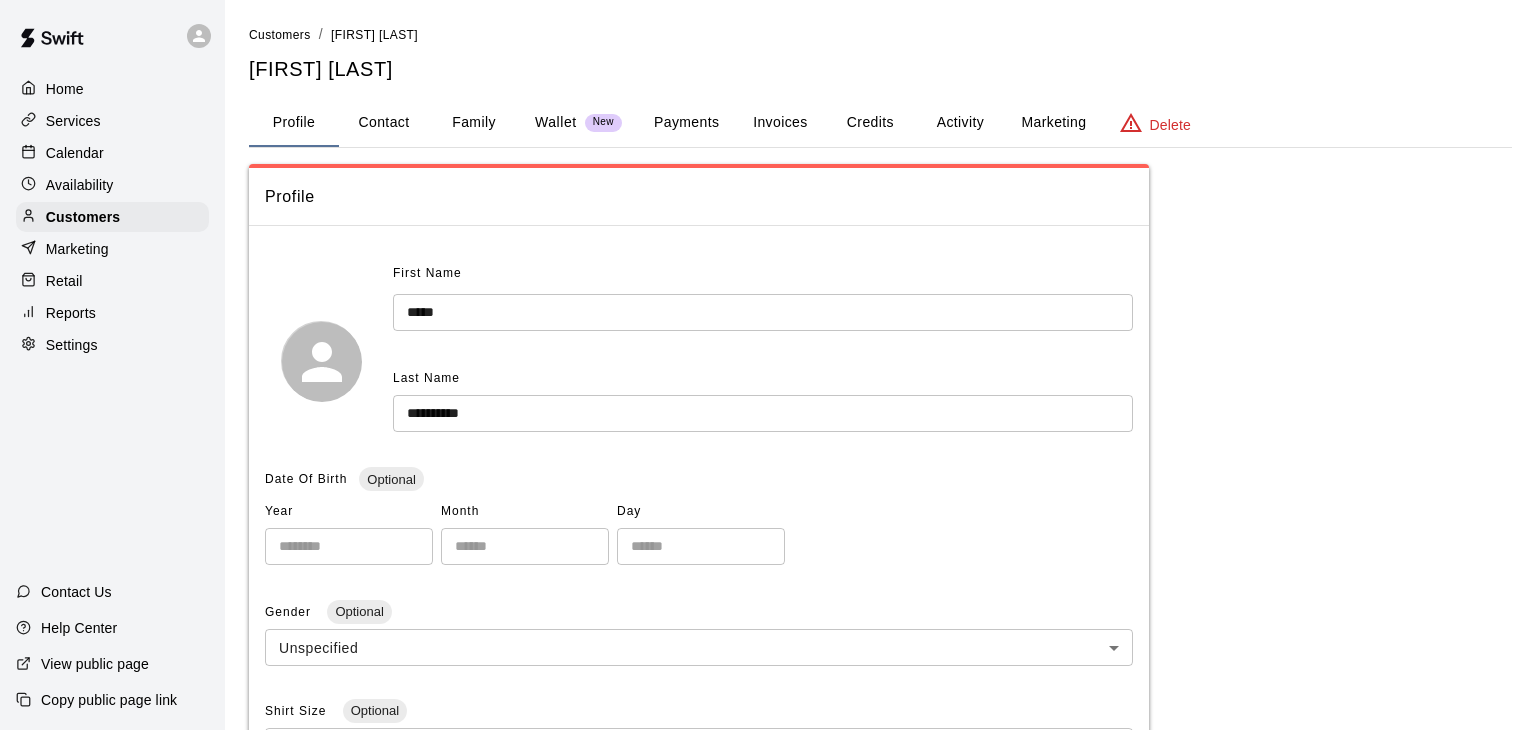 click on "Calendar" at bounding box center [112, 153] 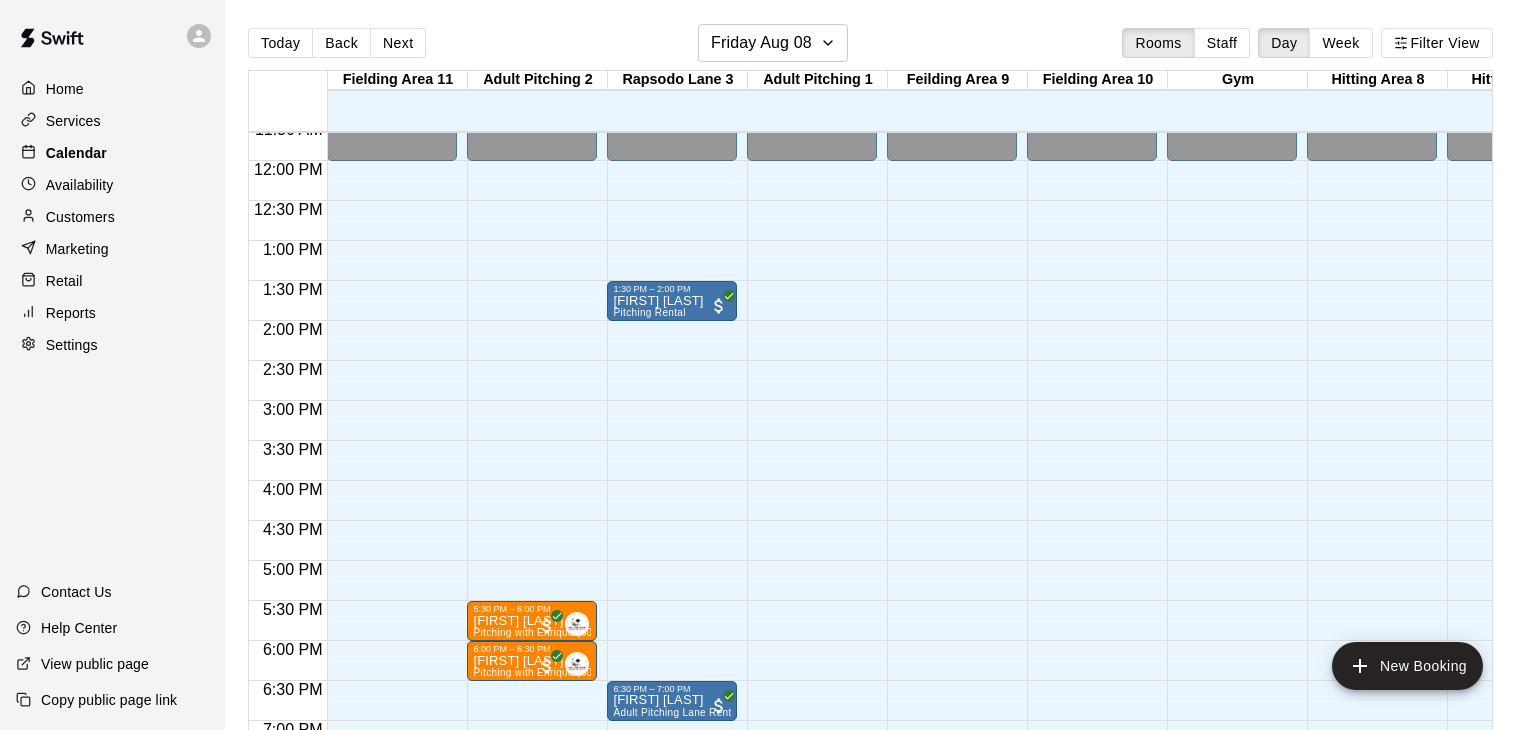 scroll, scrollTop: 932, scrollLeft: 183, axis: both 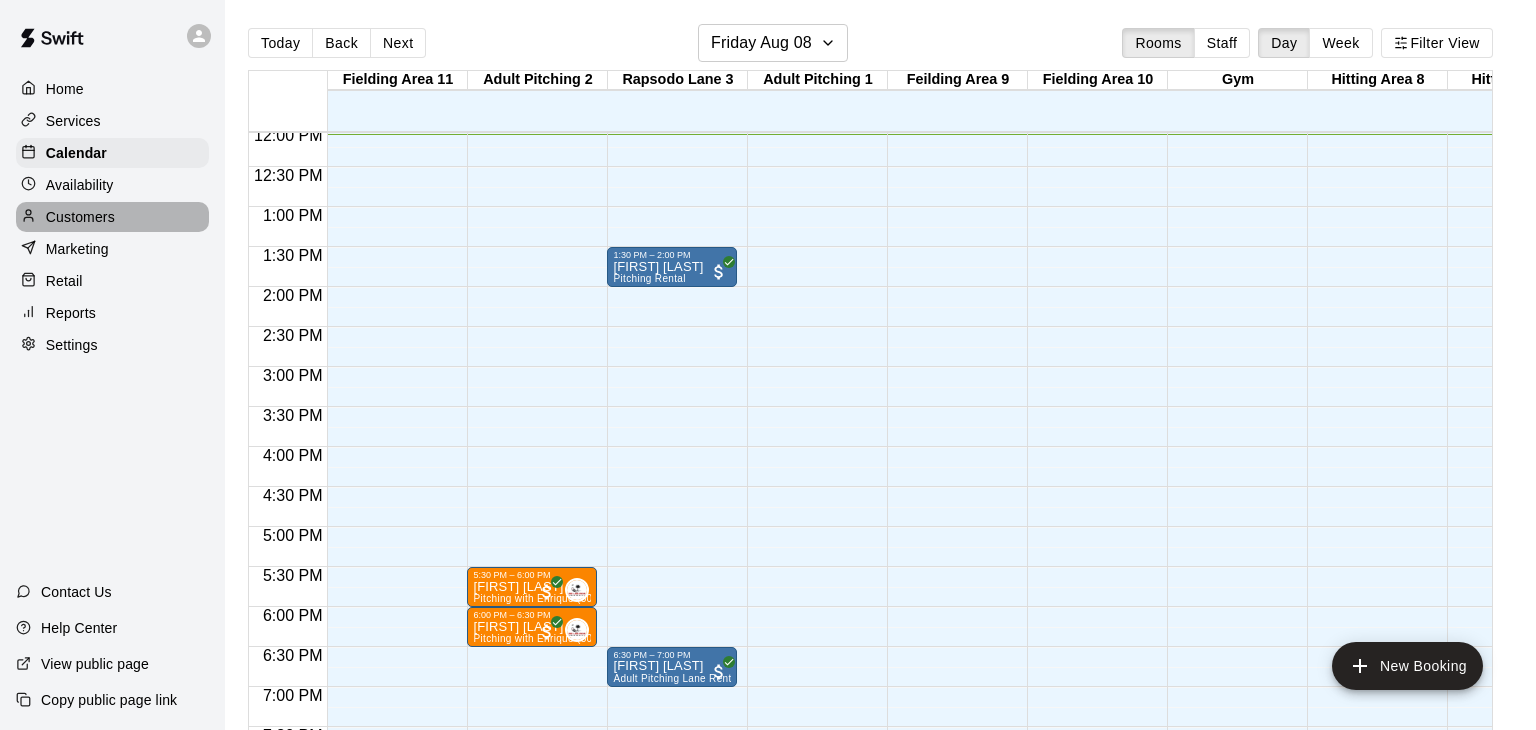 click on "Customers" at bounding box center [80, 217] 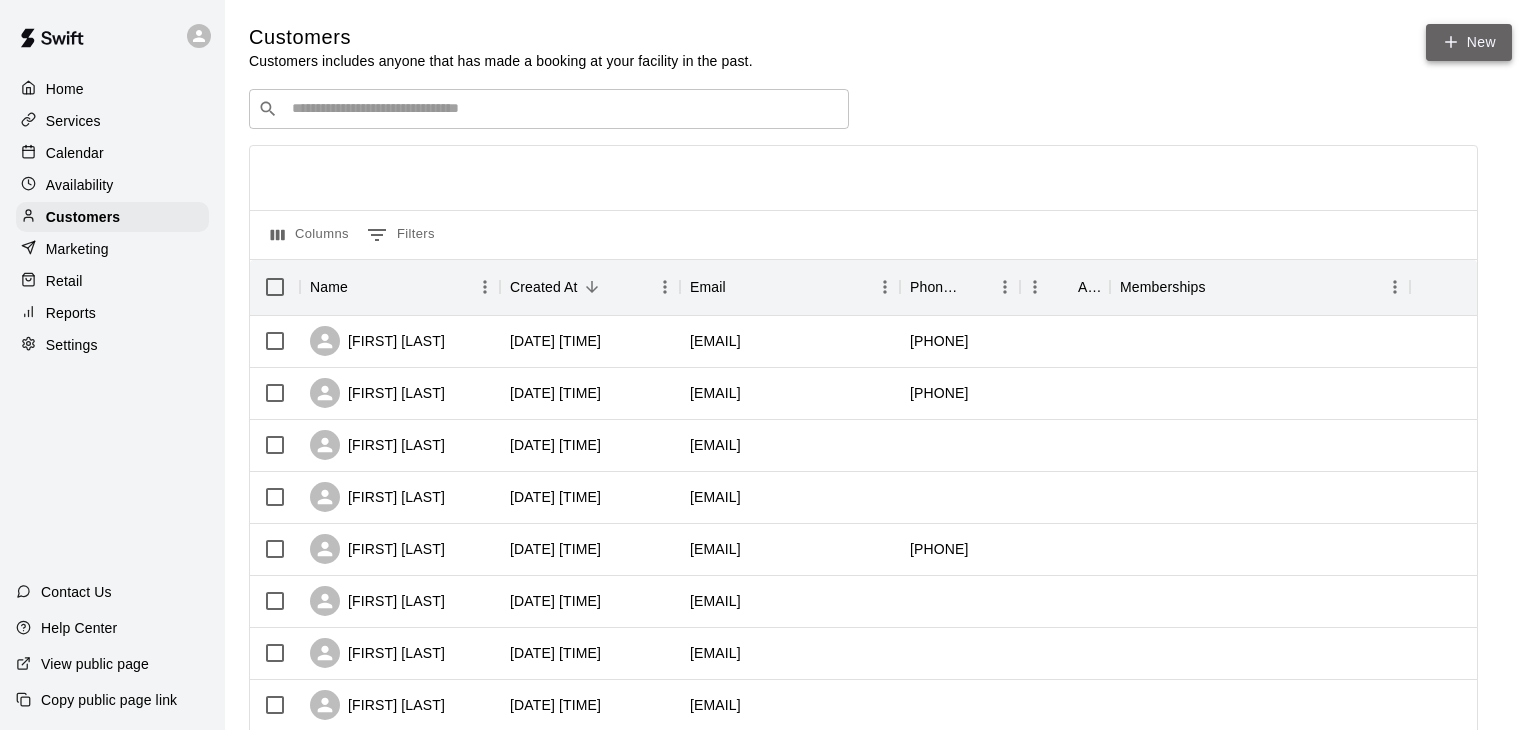 click on "New" at bounding box center (1469, 42) 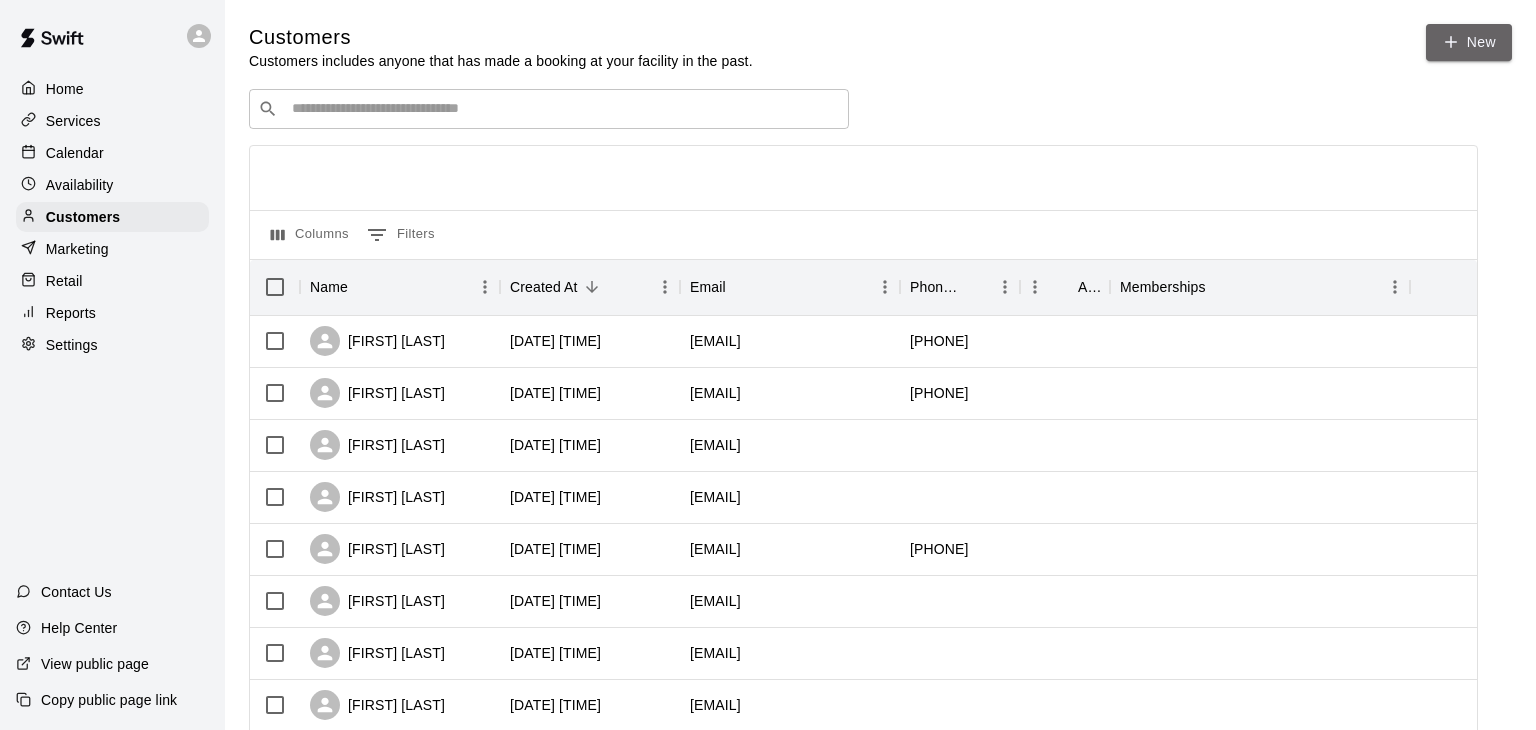 select on "**" 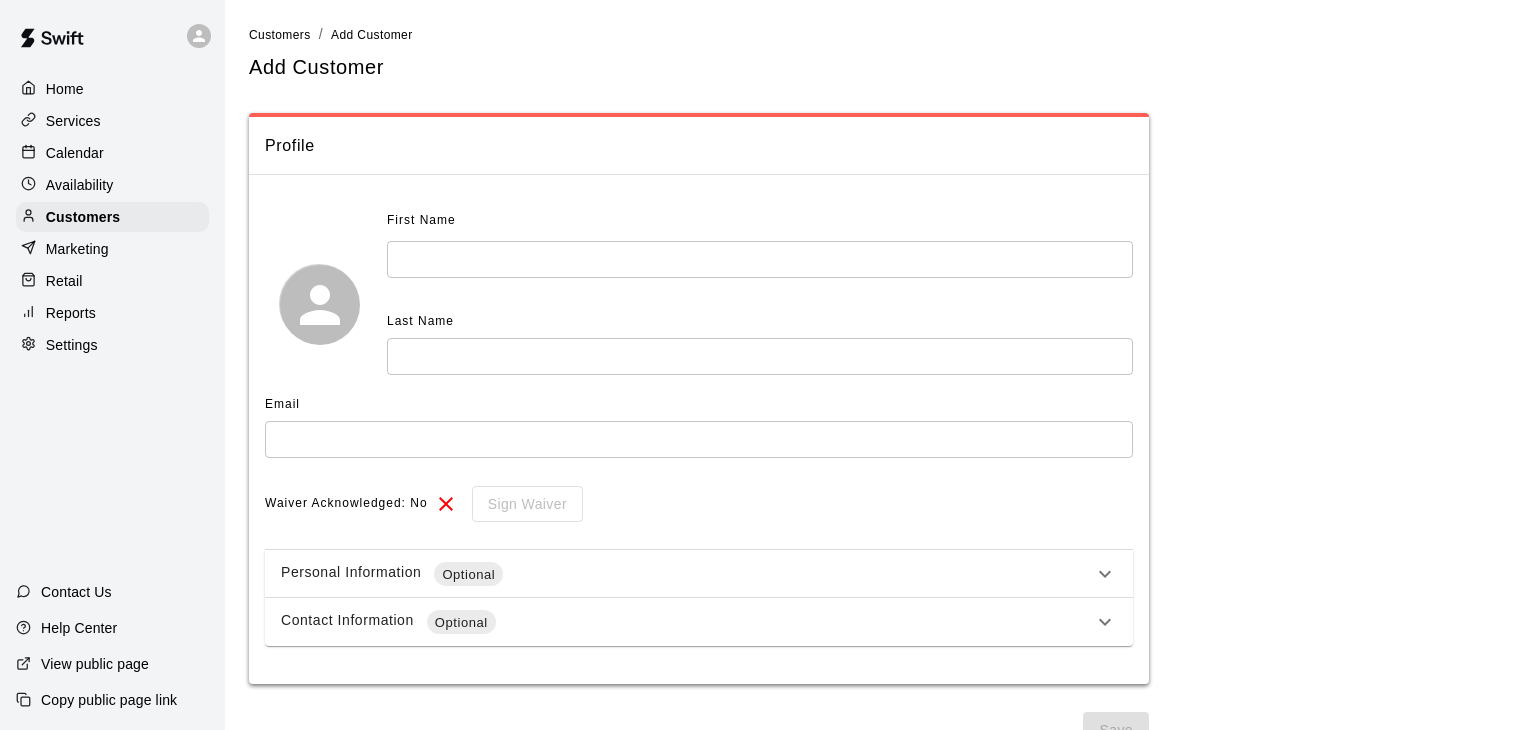 click at bounding box center [760, 259] 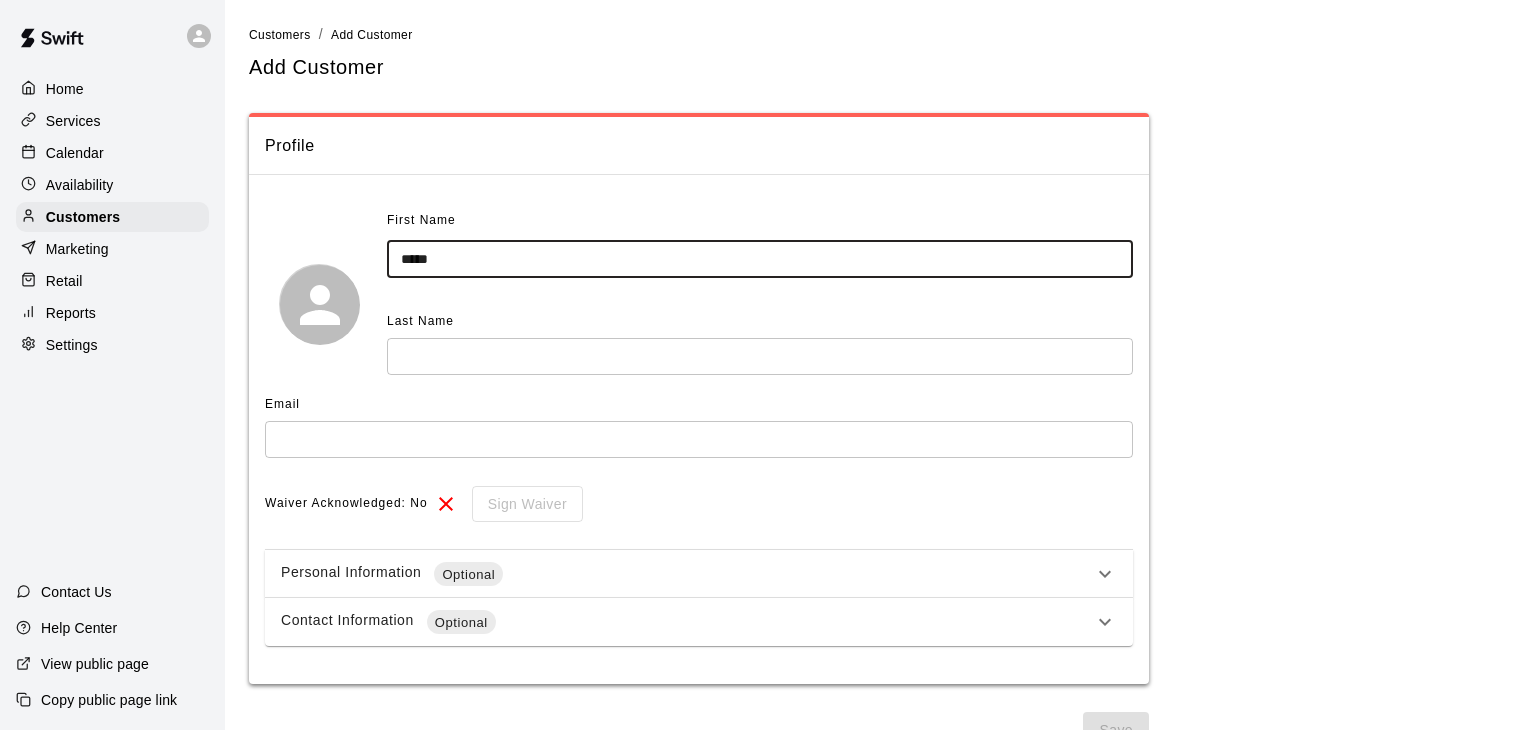 type on "*****" 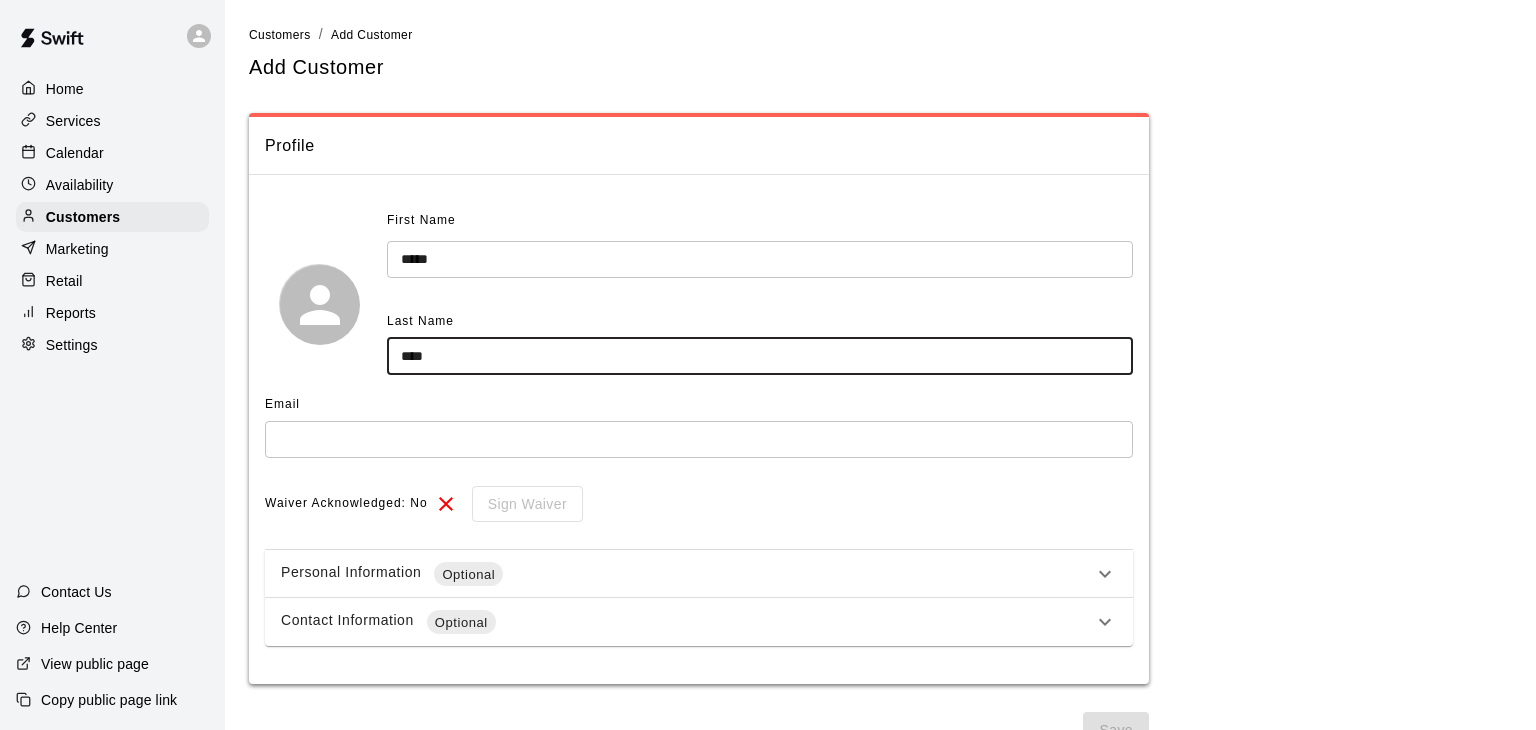 scroll, scrollTop: 33, scrollLeft: 0, axis: vertical 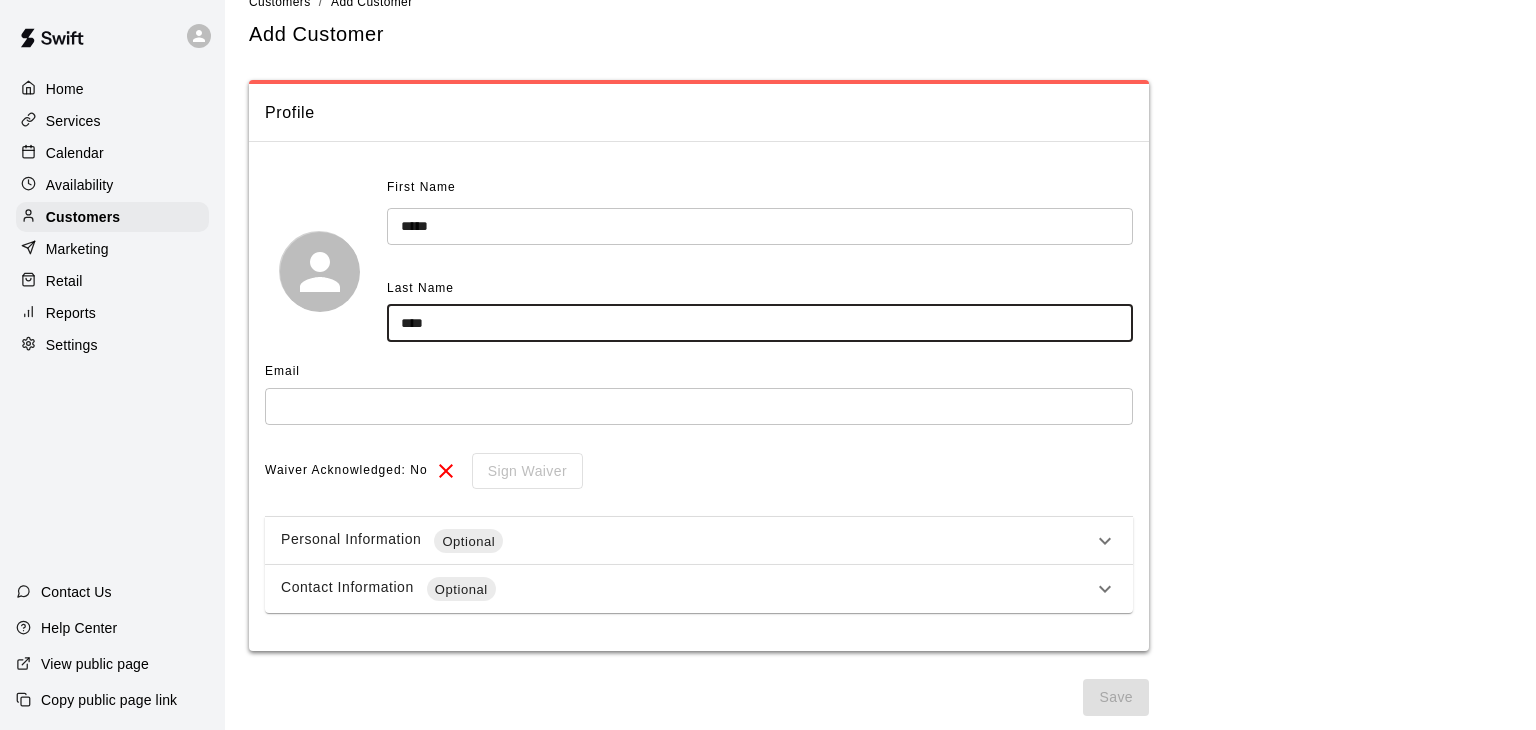 type on "****" 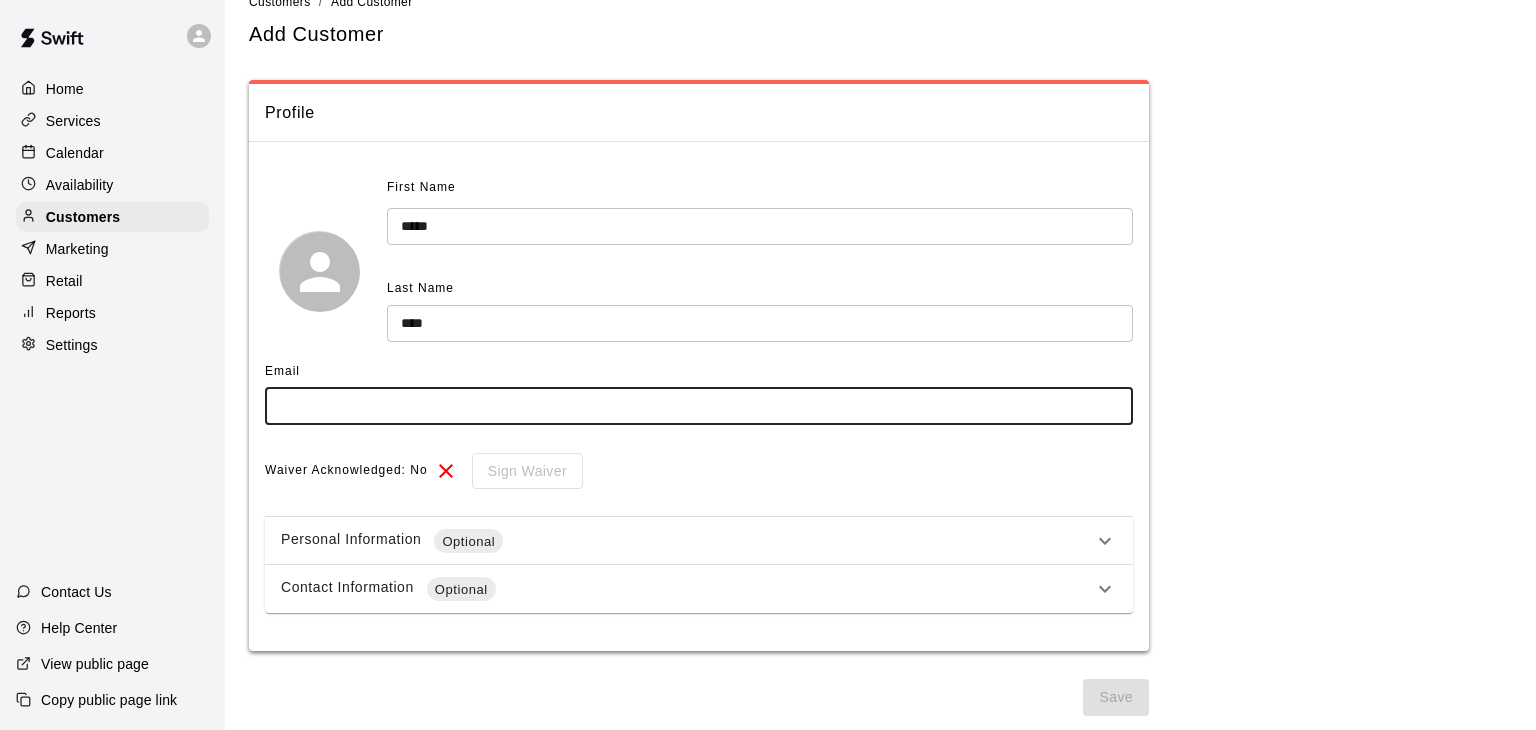 click at bounding box center [699, 406] 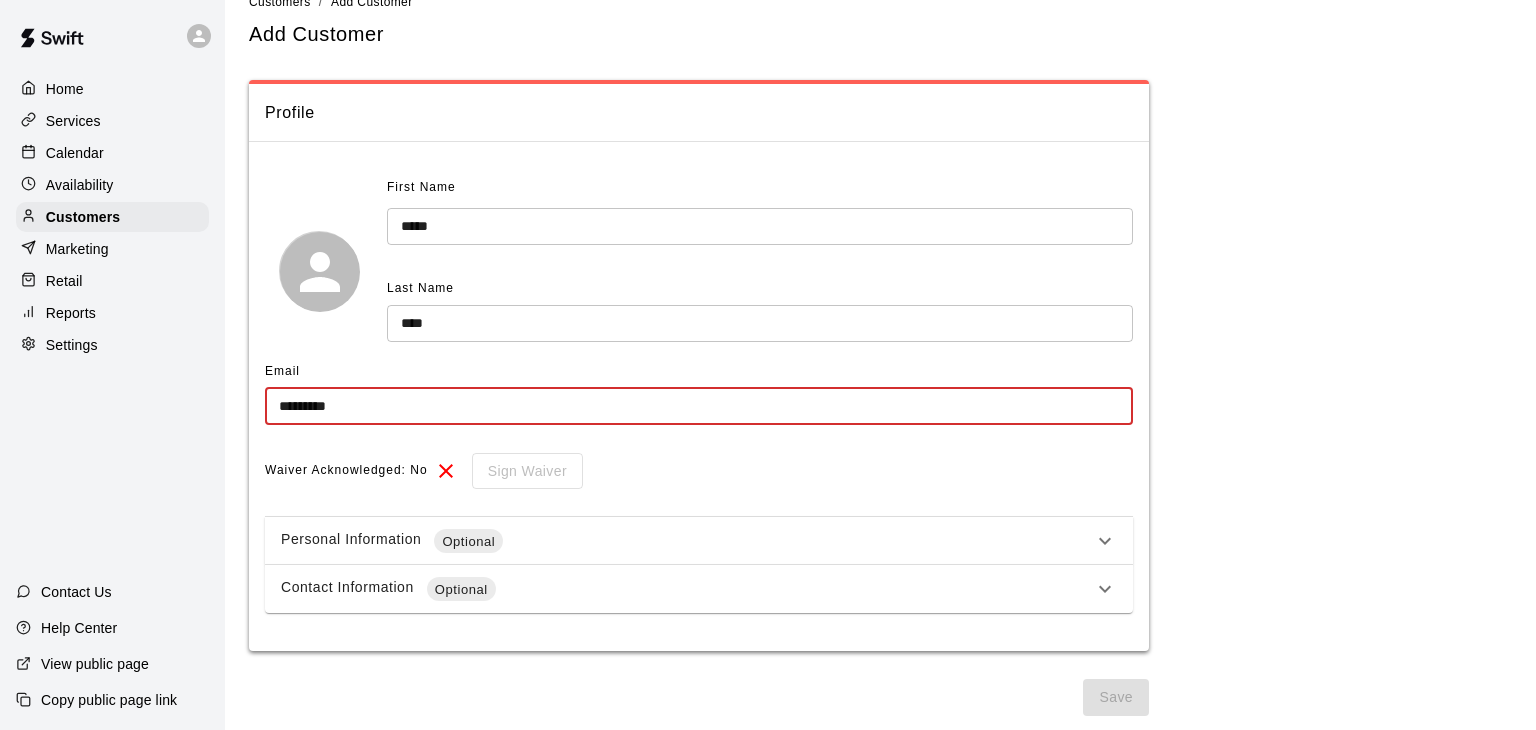 type on "*********" 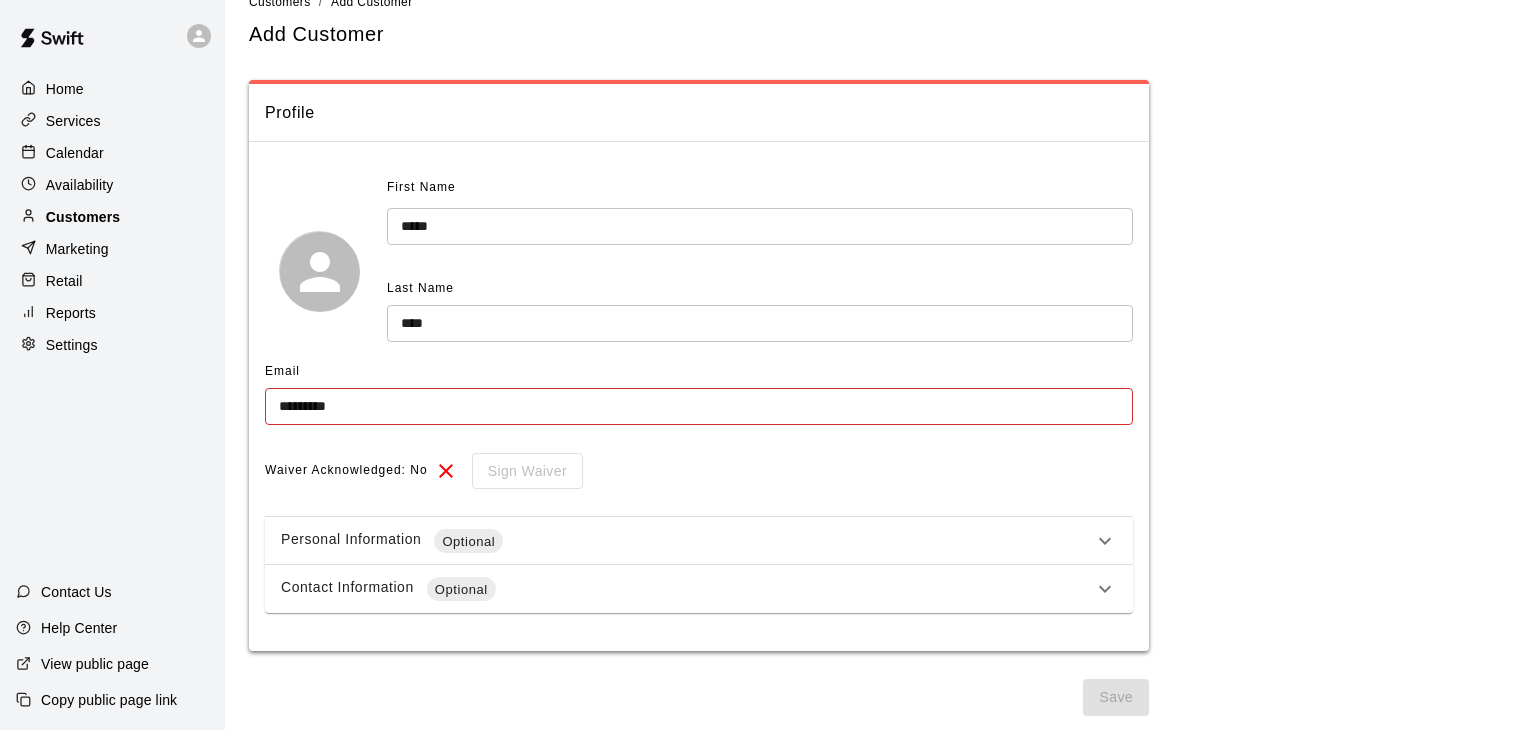click on "Customers" at bounding box center (83, 217) 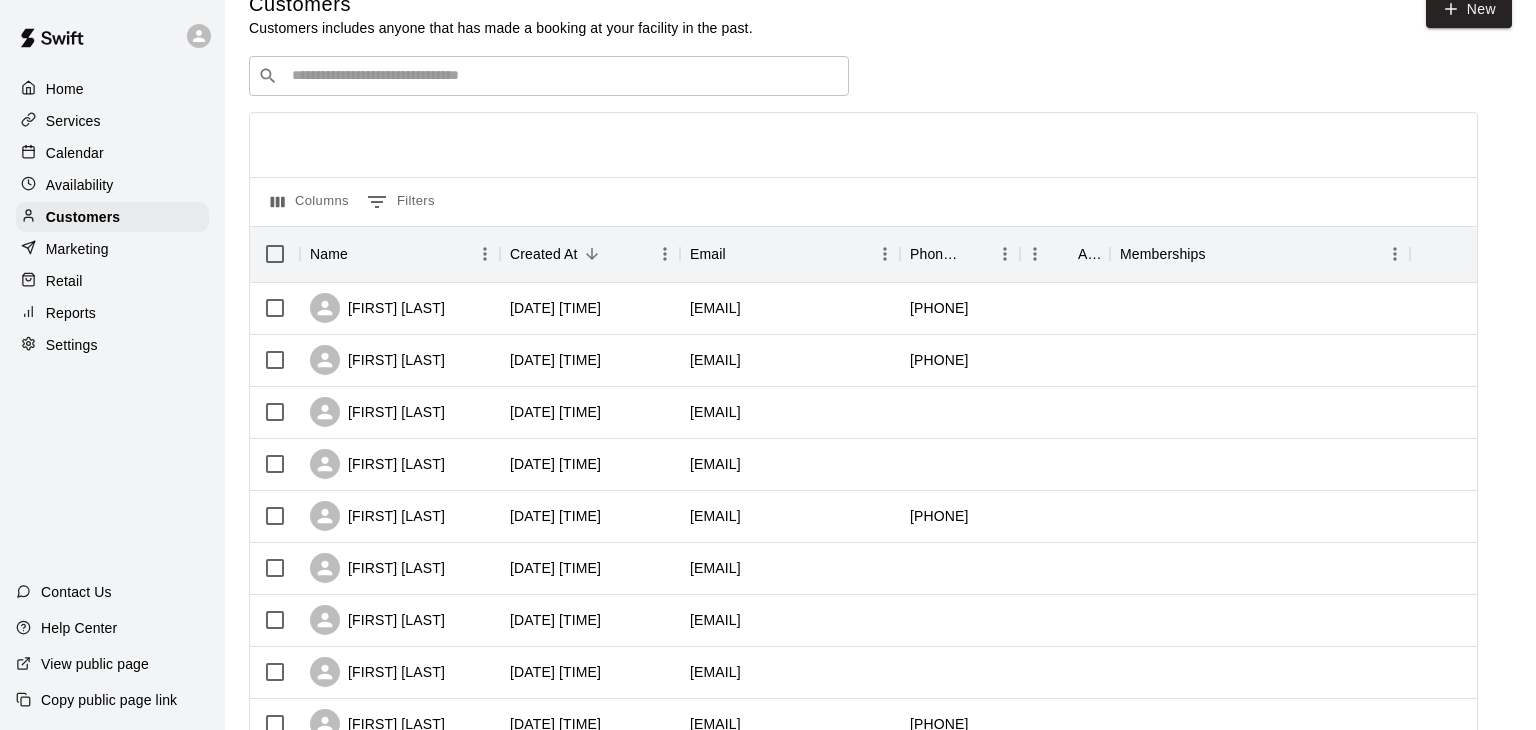 scroll, scrollTop: 0, scrollLeft: 0, axis: both 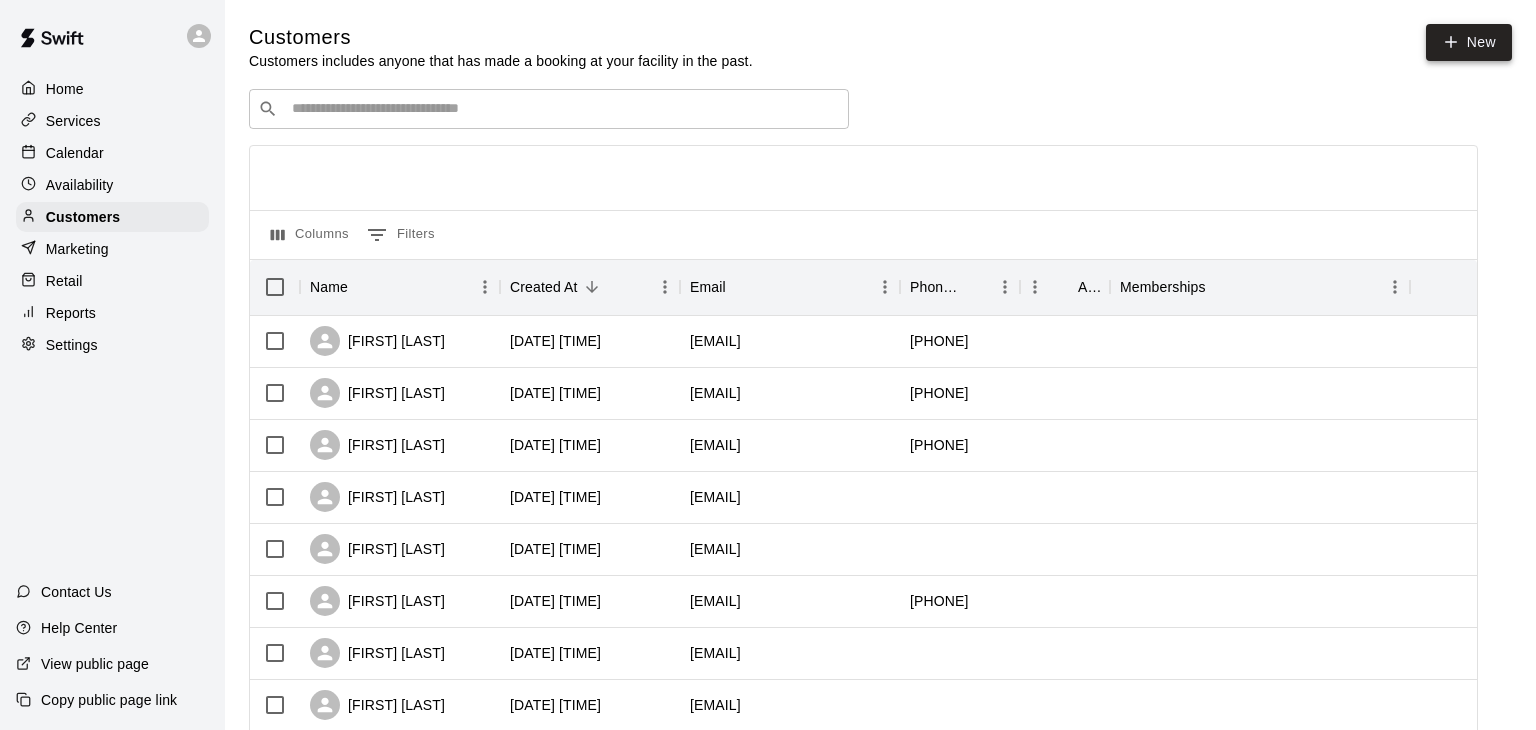 click 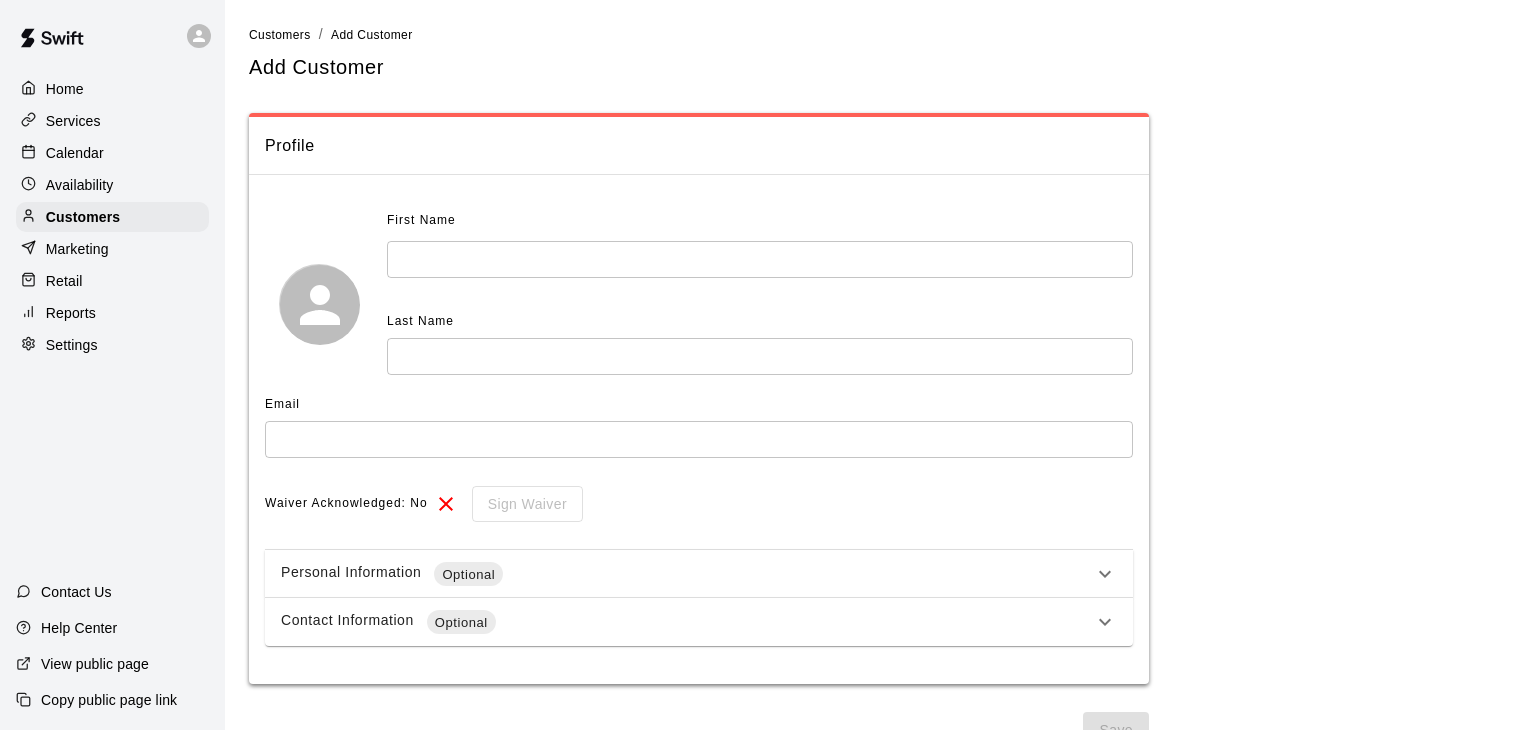 click at bounding box center [760, 259] 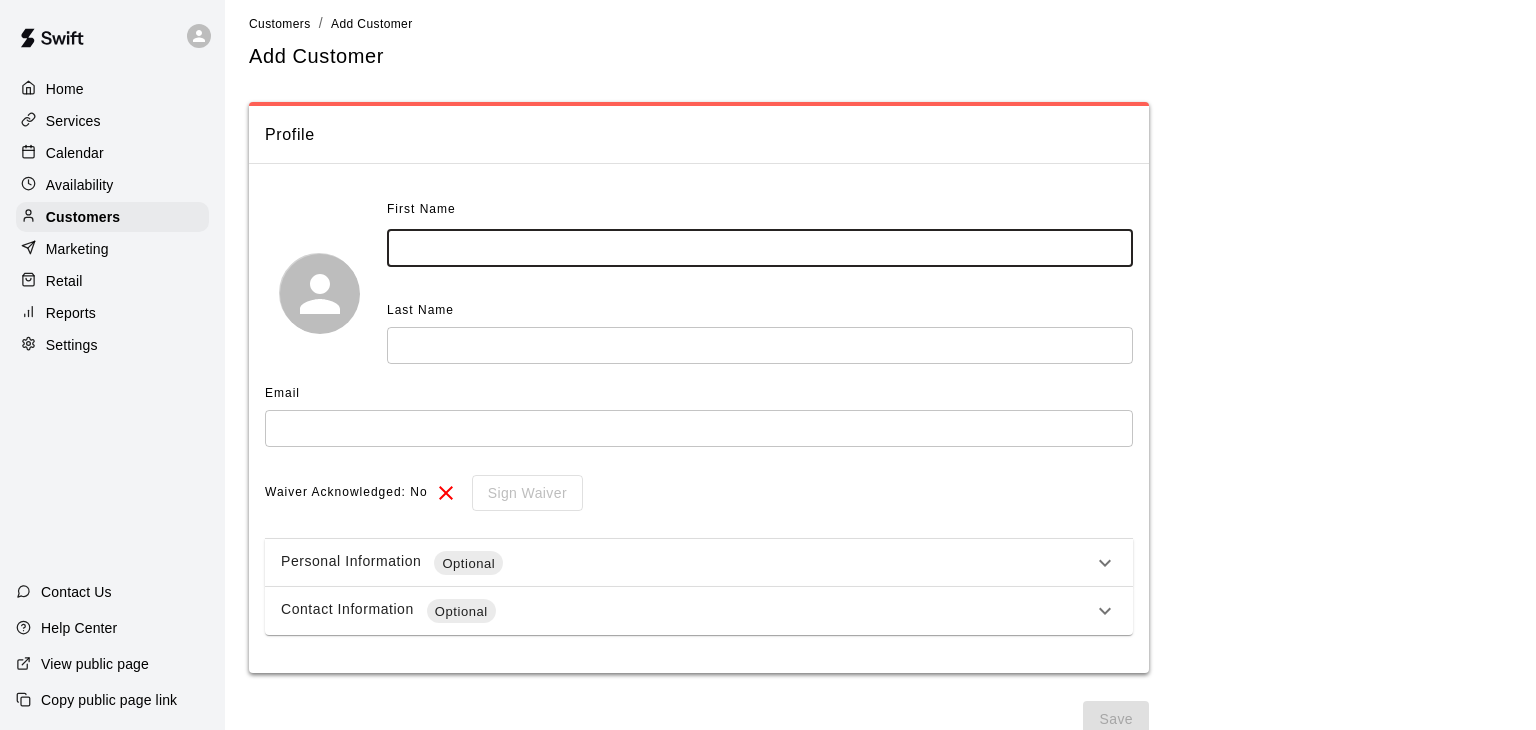 scroll, scrollTop: 33, scrollLeft: 0, axis: vertical 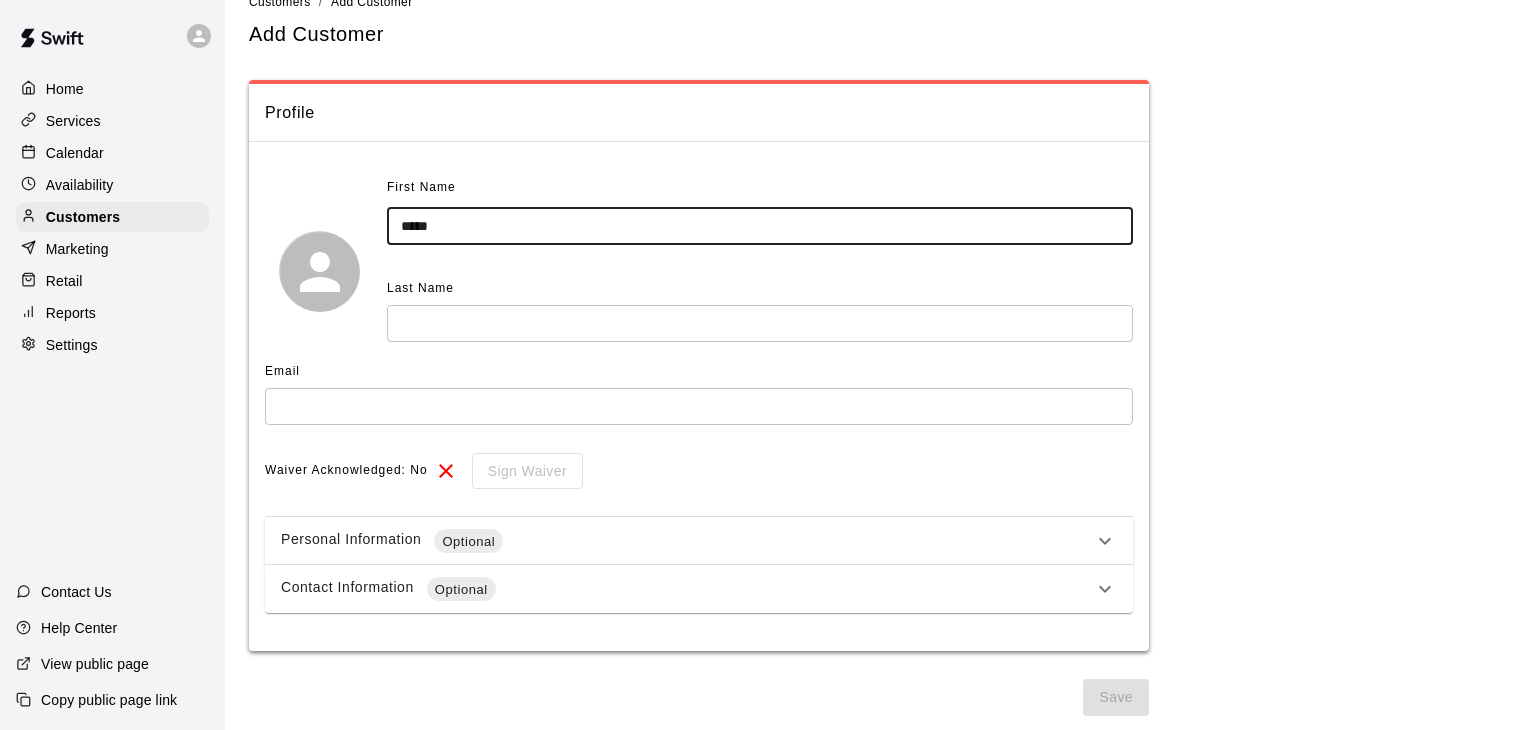 type on "*****" 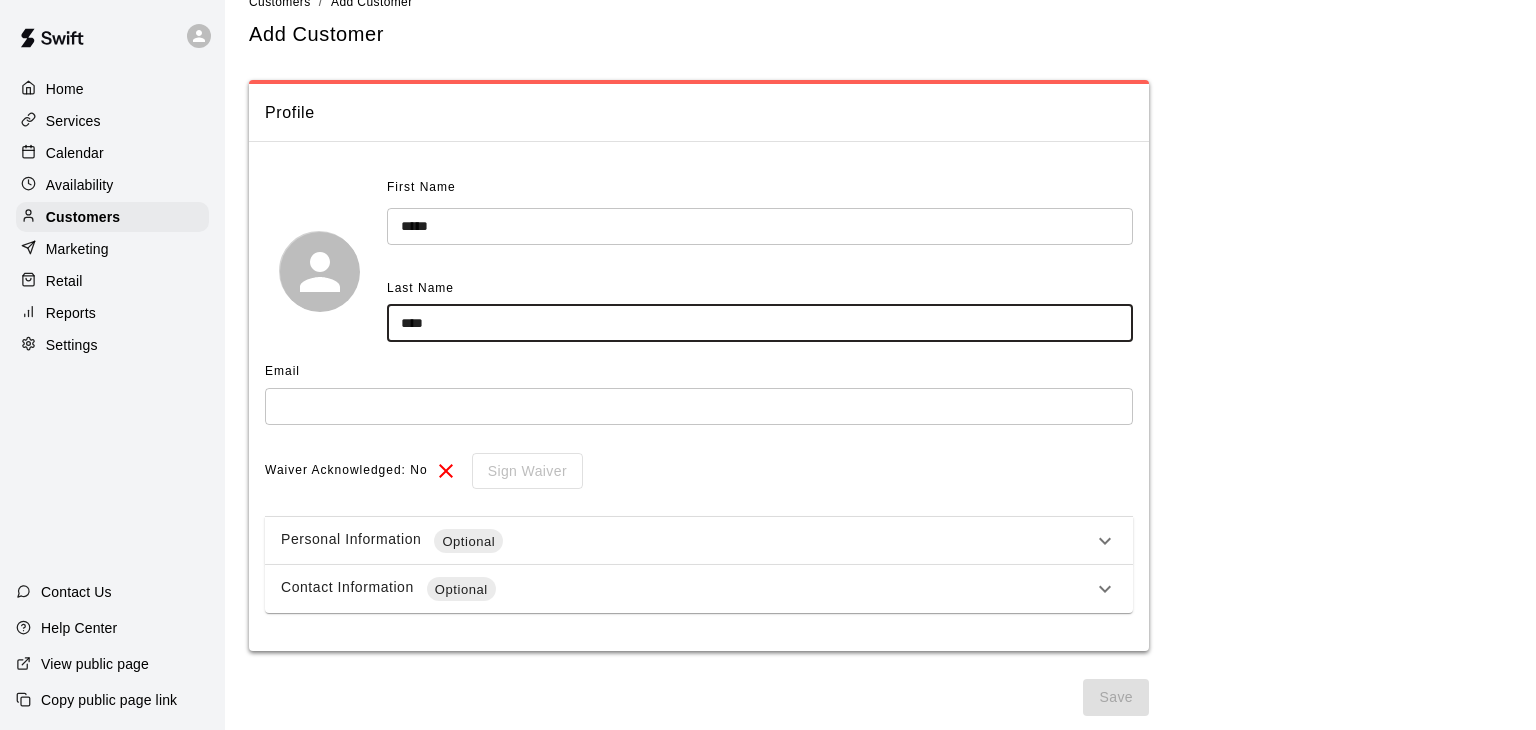 type on "****" 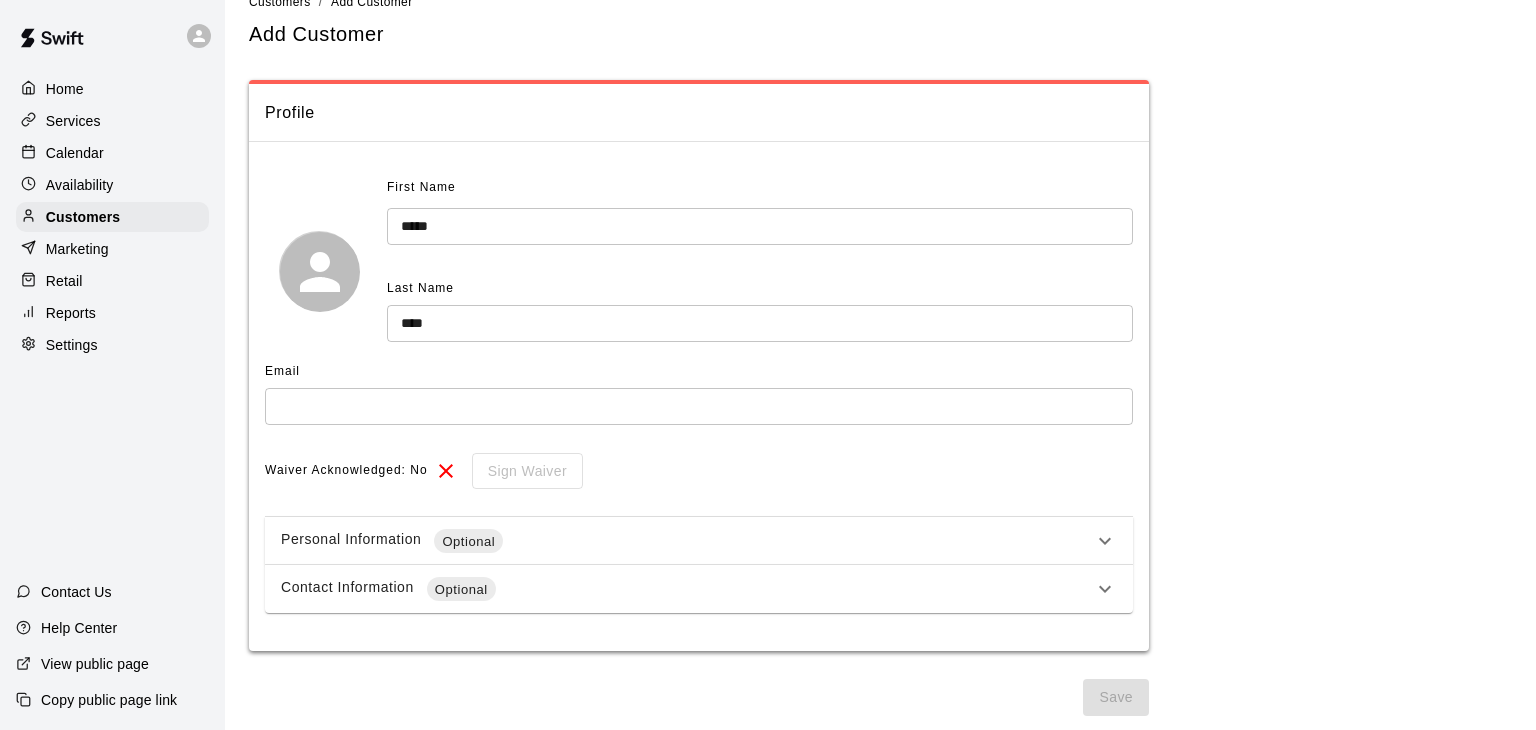 click on "Contact Information Optional" at bounding box center (687, 589) 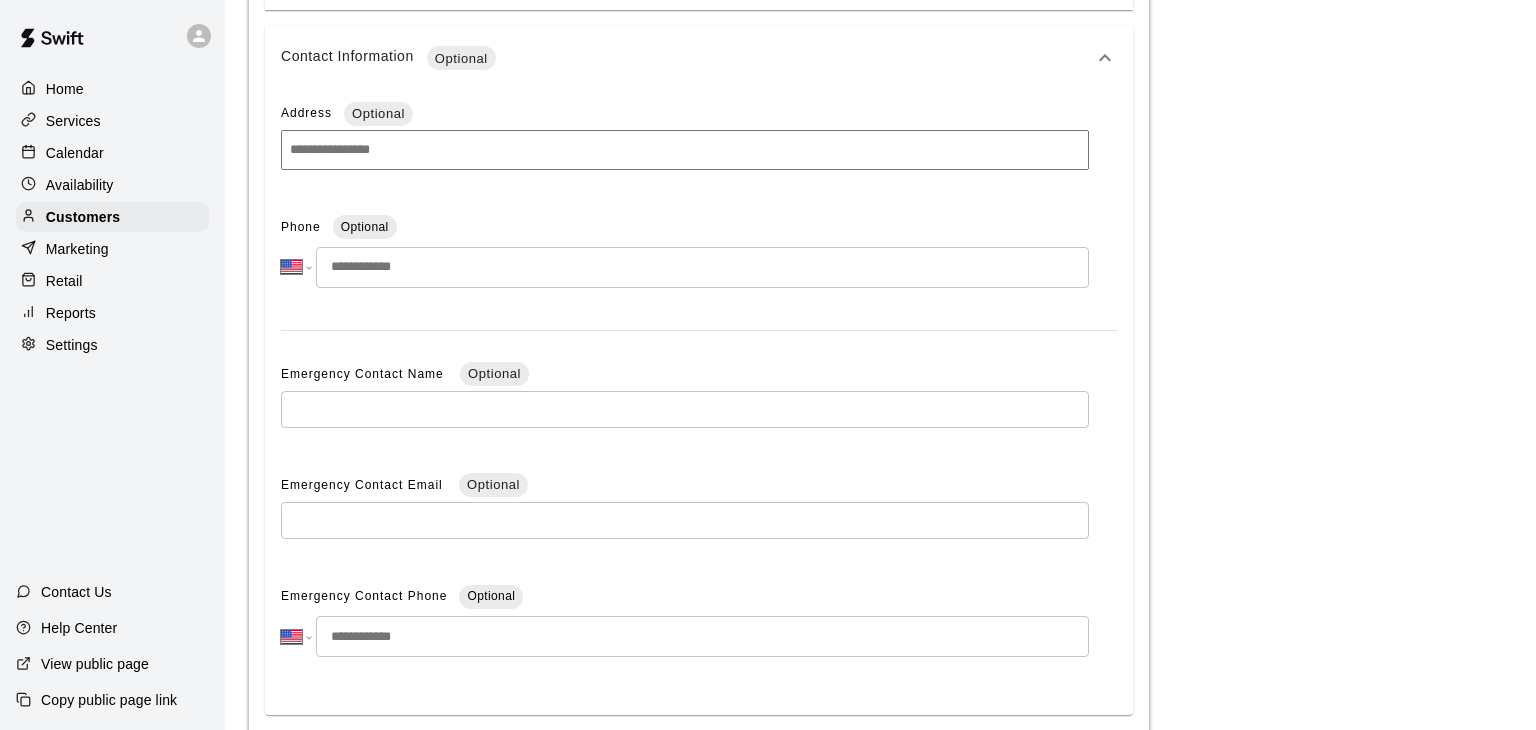 scroll, scrollTop: 598, scrollLeft: 0, axis: vertical 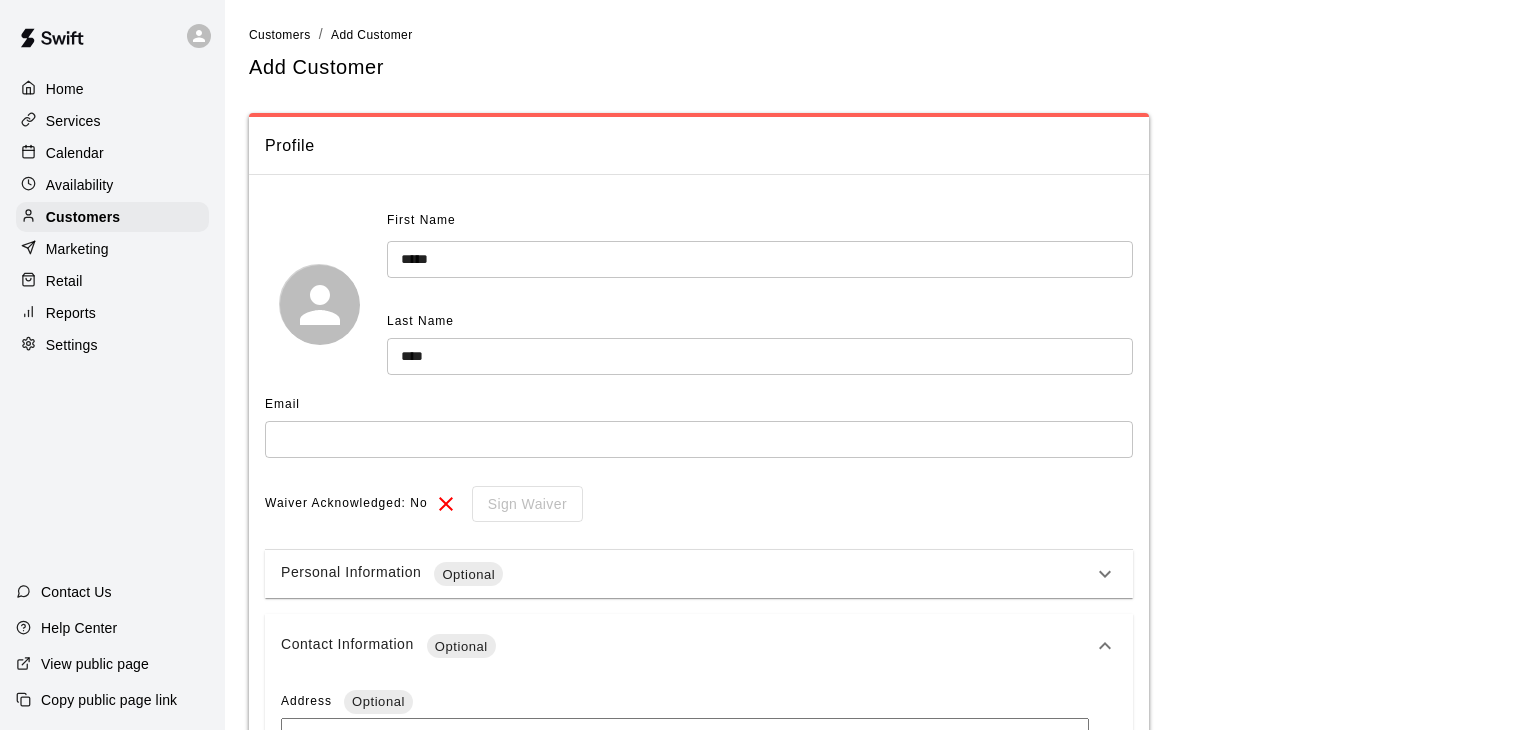 click at bounding box center (699, 439) 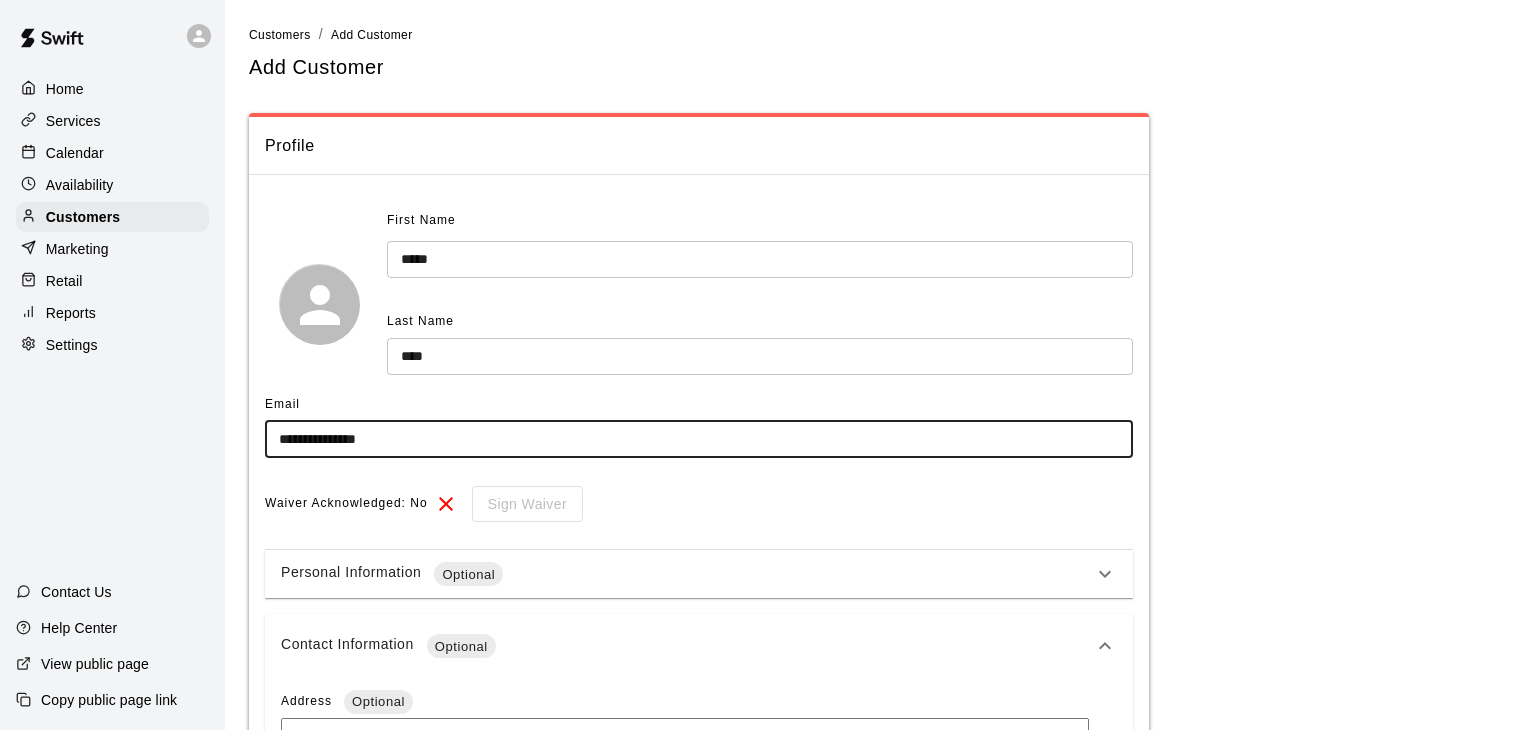 type on "**********" 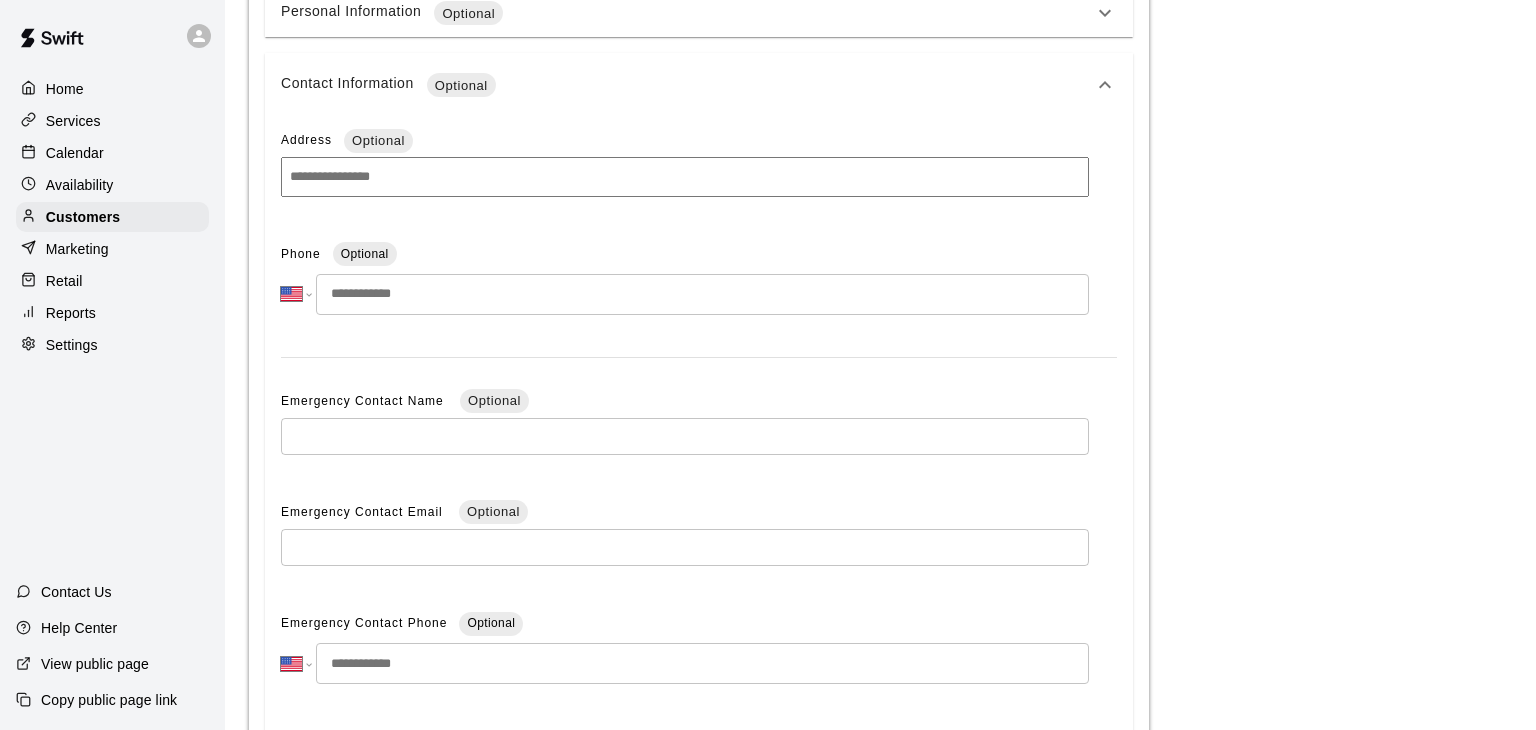 scroll, scrollTop: 680, scrollLeft: 0, axis: vertical 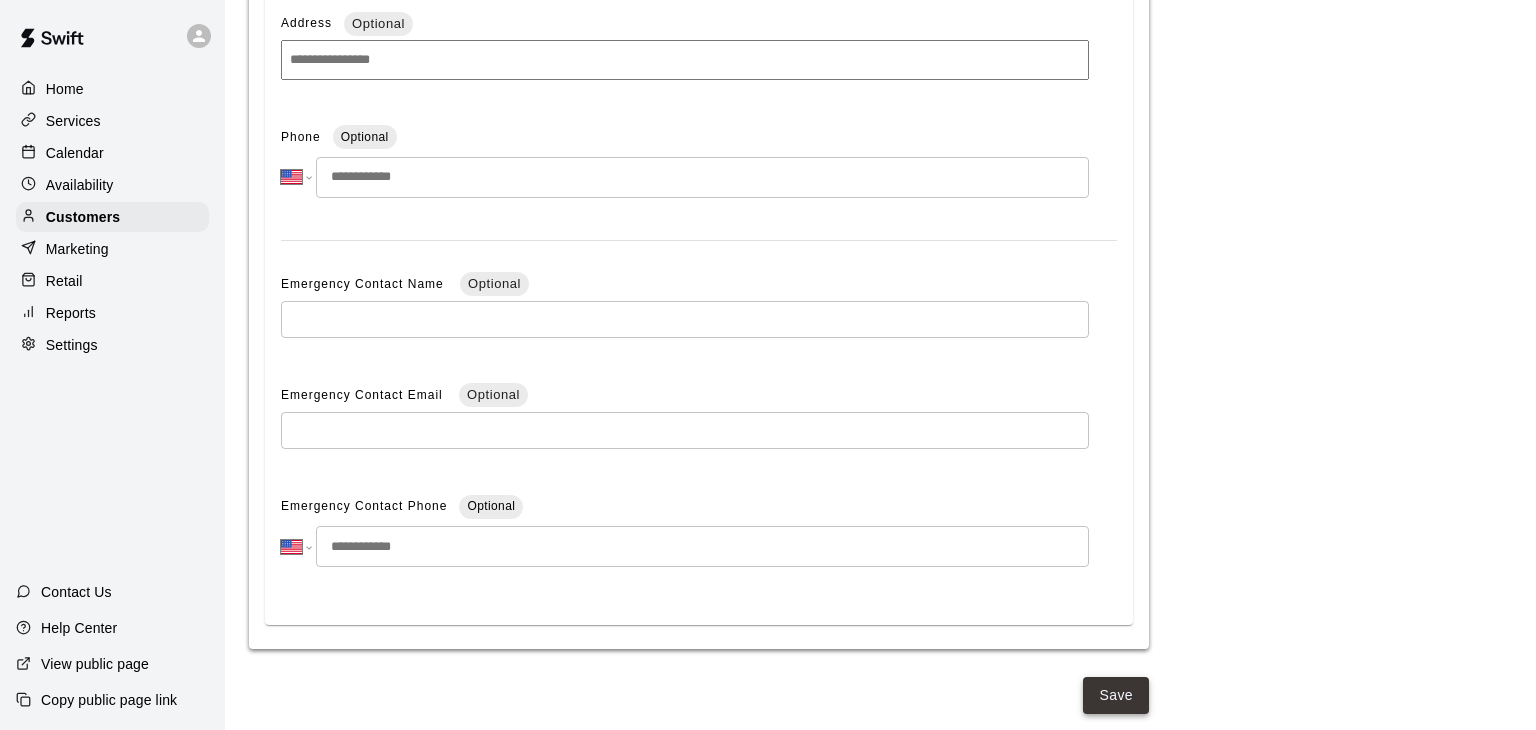 click on "Save" at bounding box center [1116, 695] 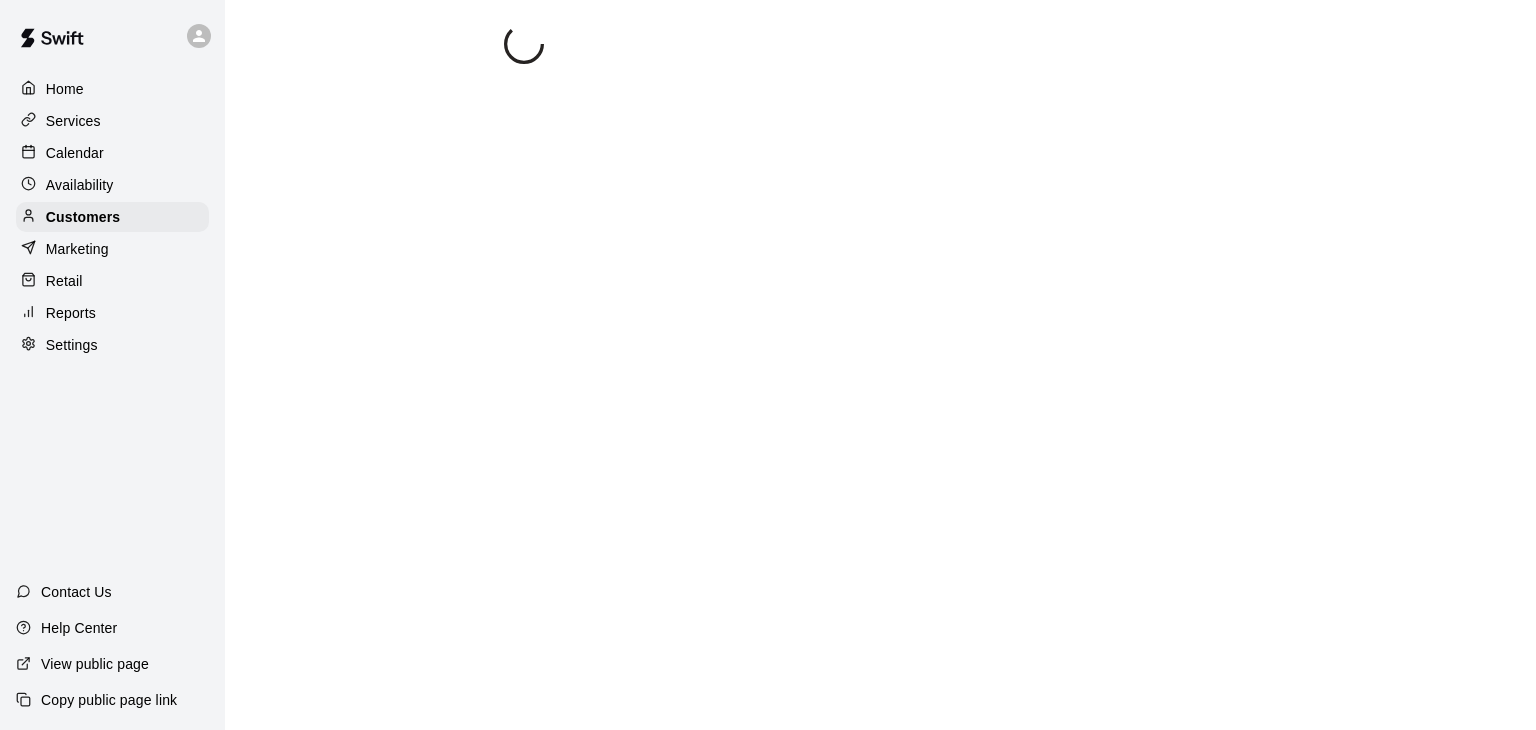 scroll, scrollTop: 0, scrollLeft: 0, axis: both 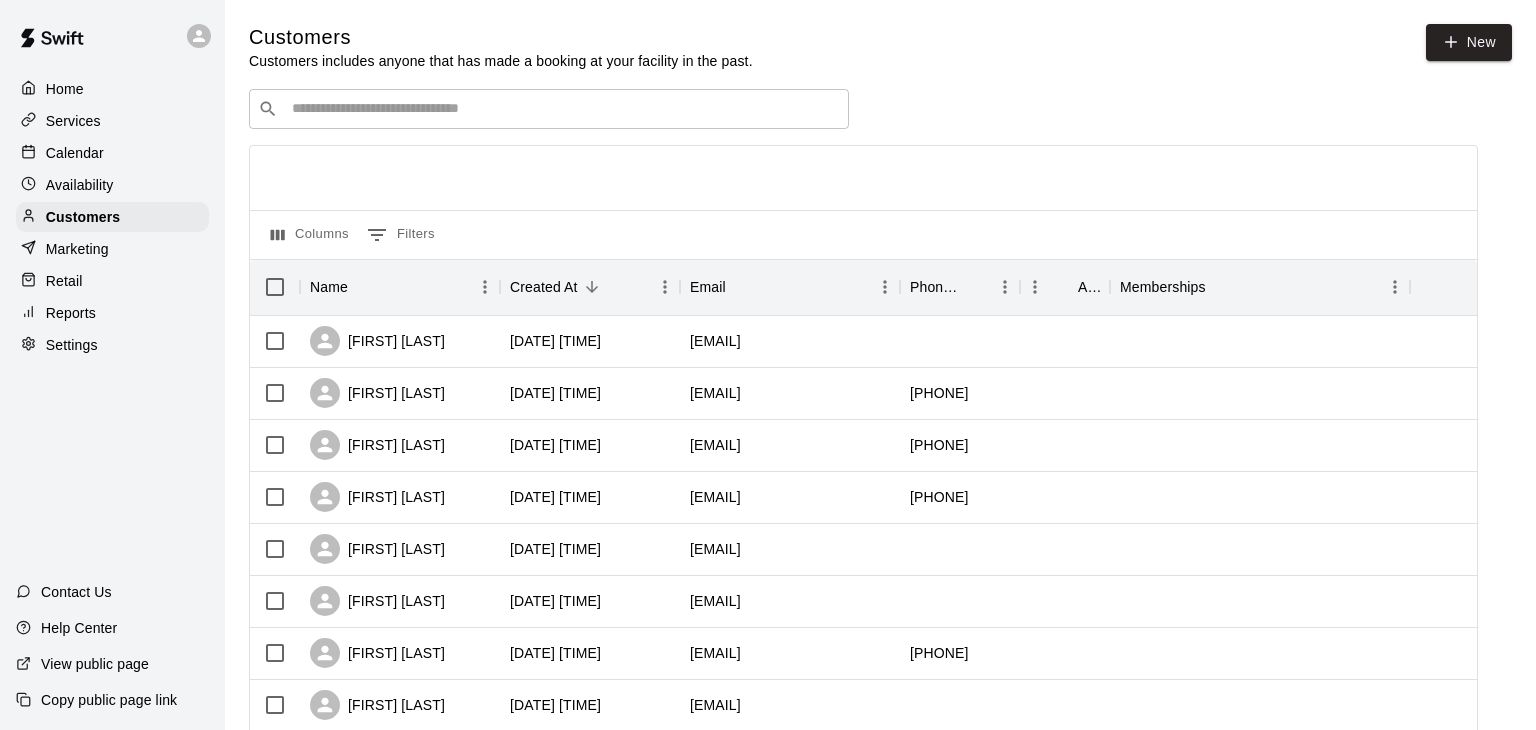 click on "Calendar" at bounding box center (75, 153) 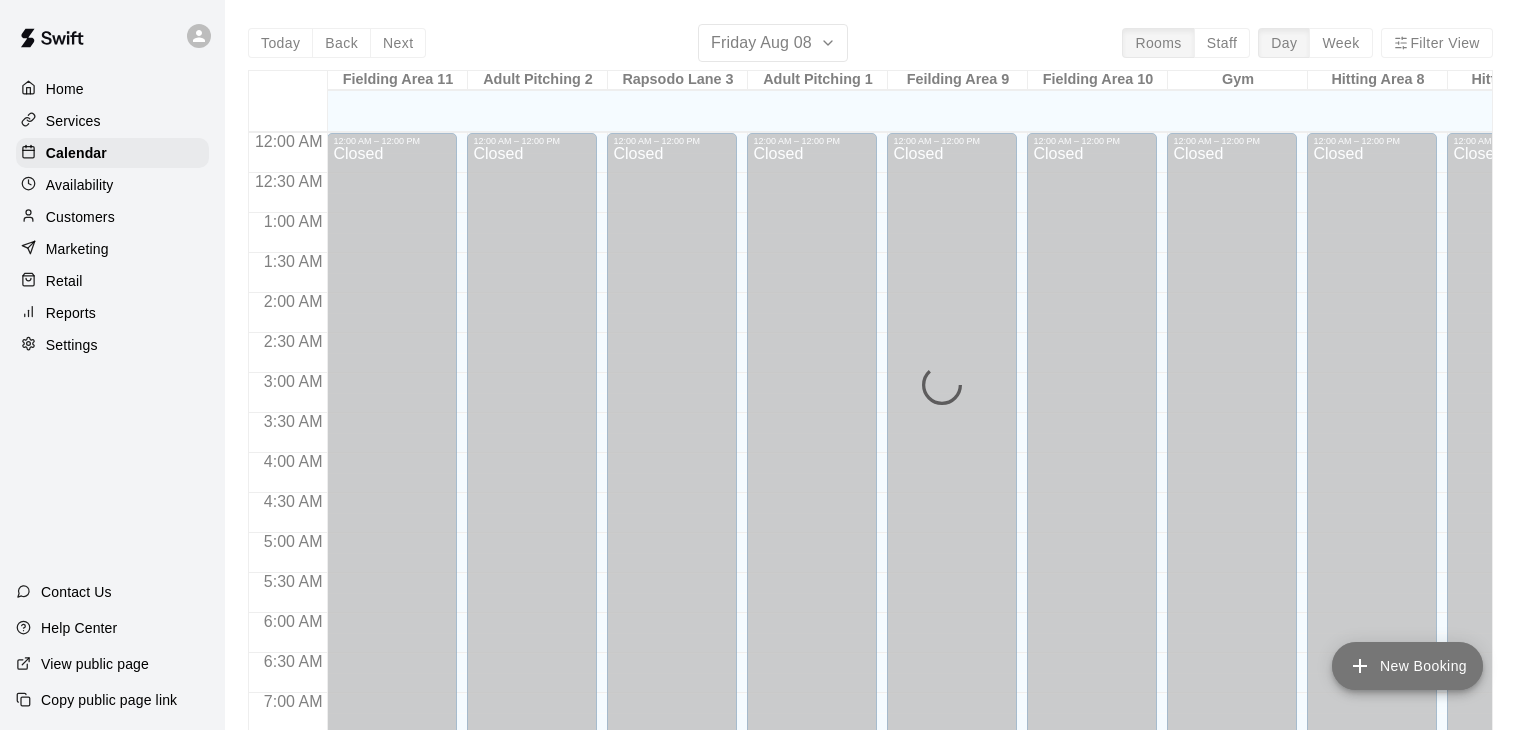 click on "New Booking" at bounding box center [1407, 666] 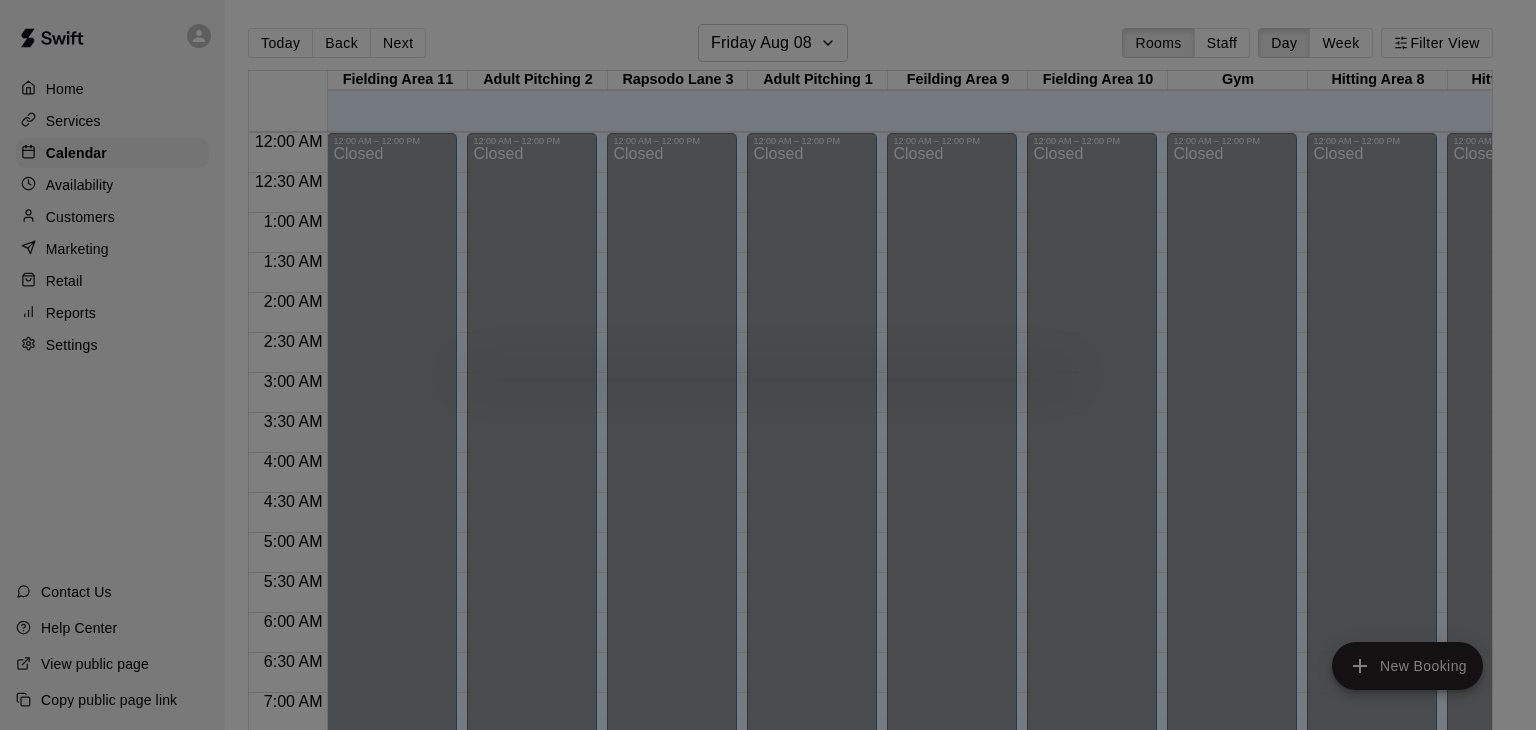 scroll, scrollTop: 968, scrollLeft: 0, axis: vertical 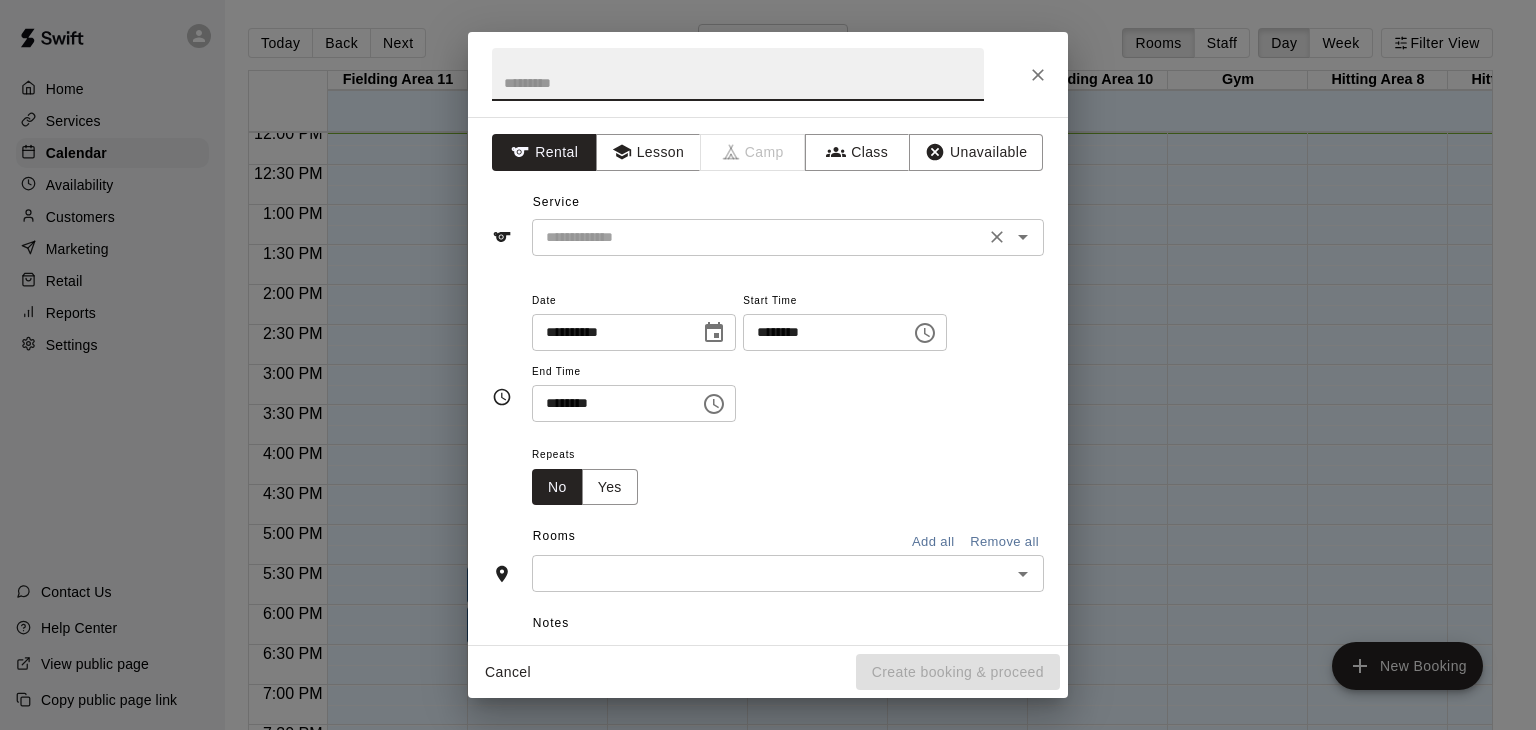 click at bounding box center (758, 237) 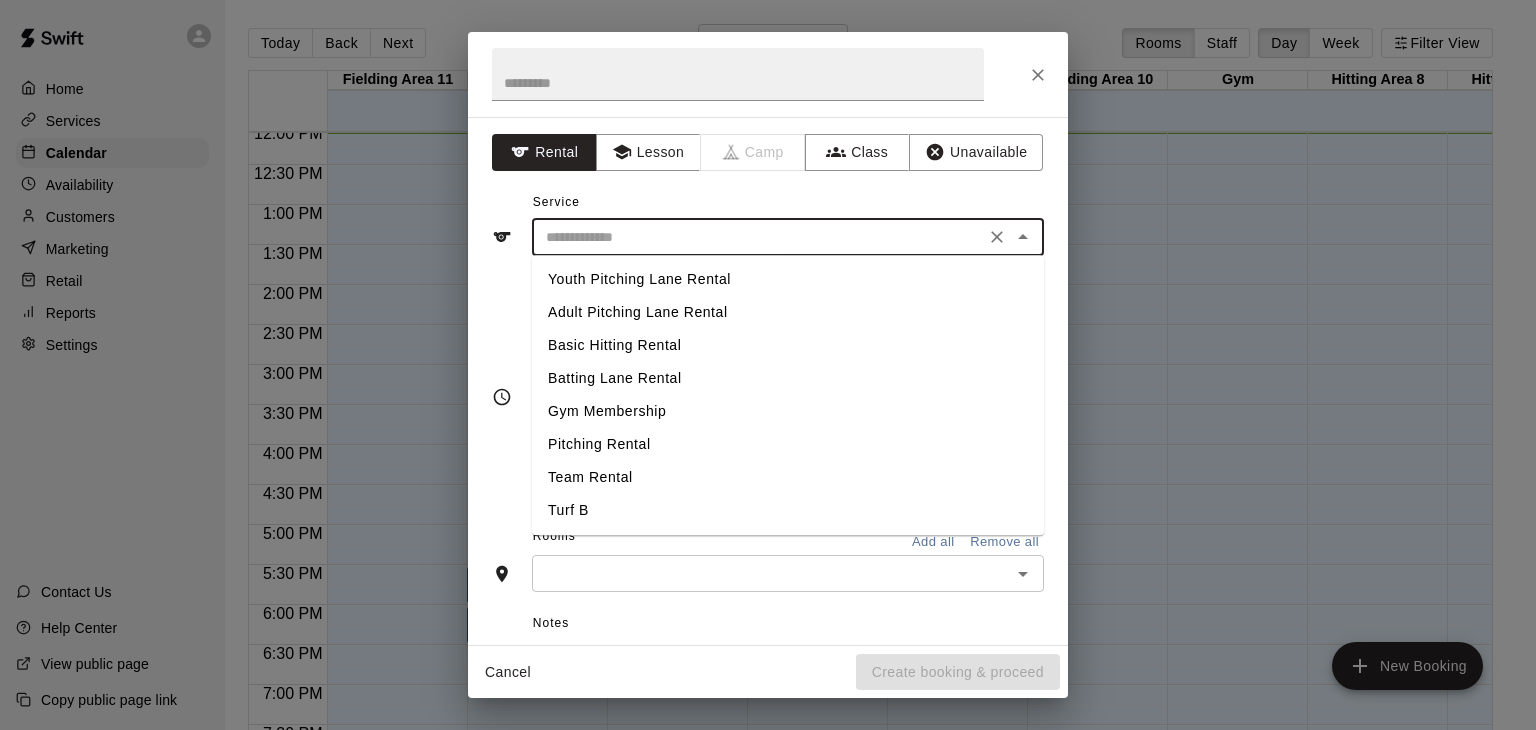 click on "Batting Lane Rental" at bounding box center [788, 378] 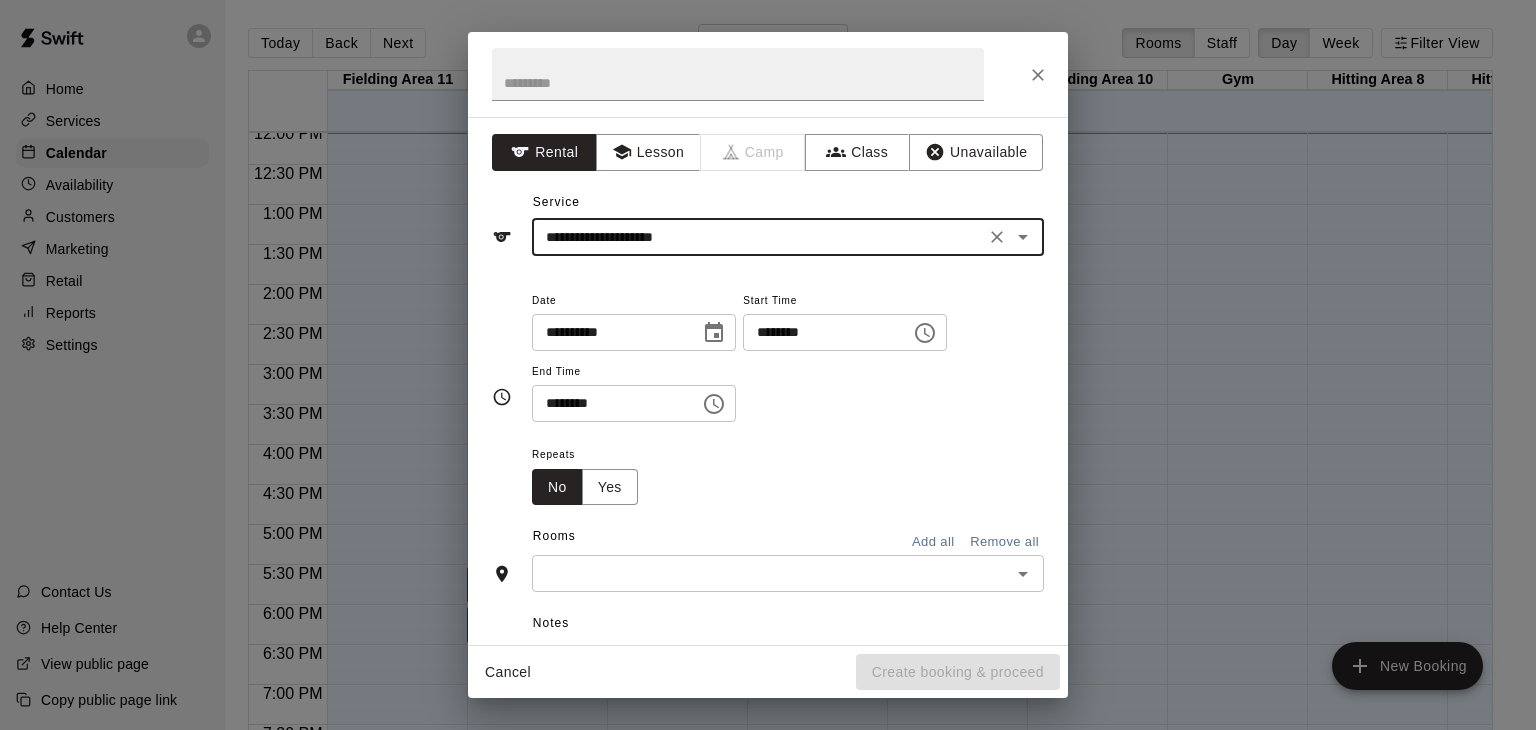 click on "********" at bounding box center (820, 332) 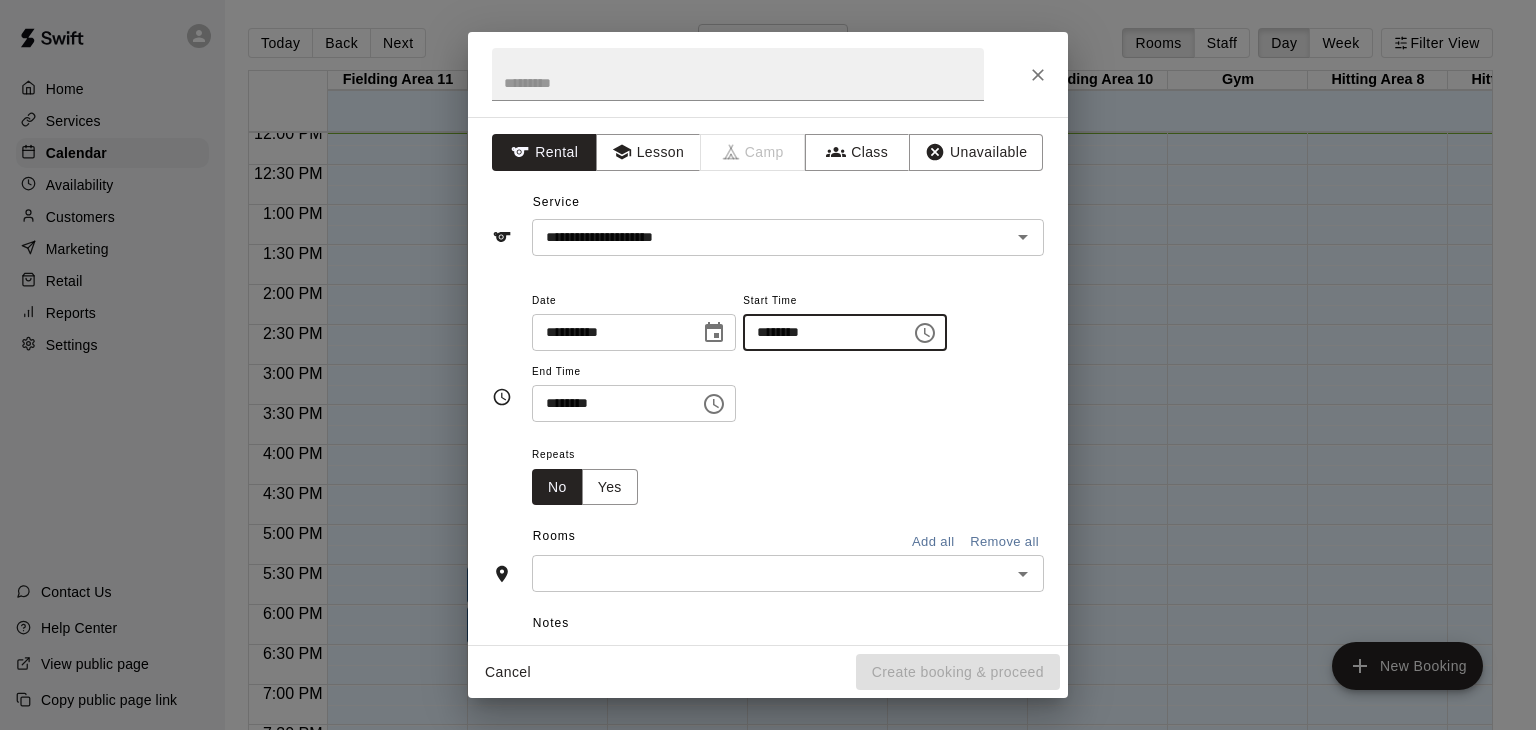 drag, startPoint x: 569, startPoint y: 395, endPoint x: 583, endPoint y: 396, distance: 14.035668 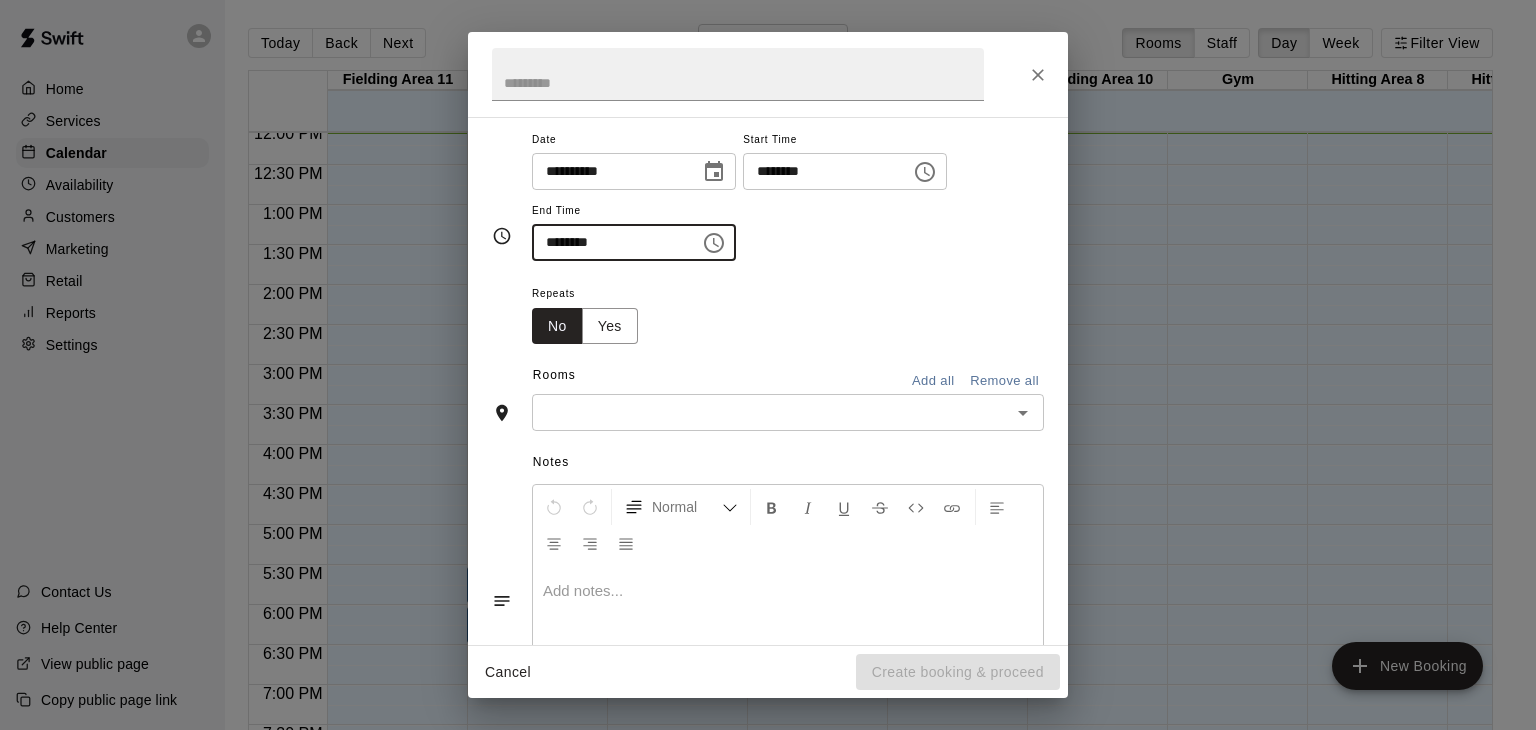 scroll, scrollTop: 316, scrollLeft: 0, axis: vertical 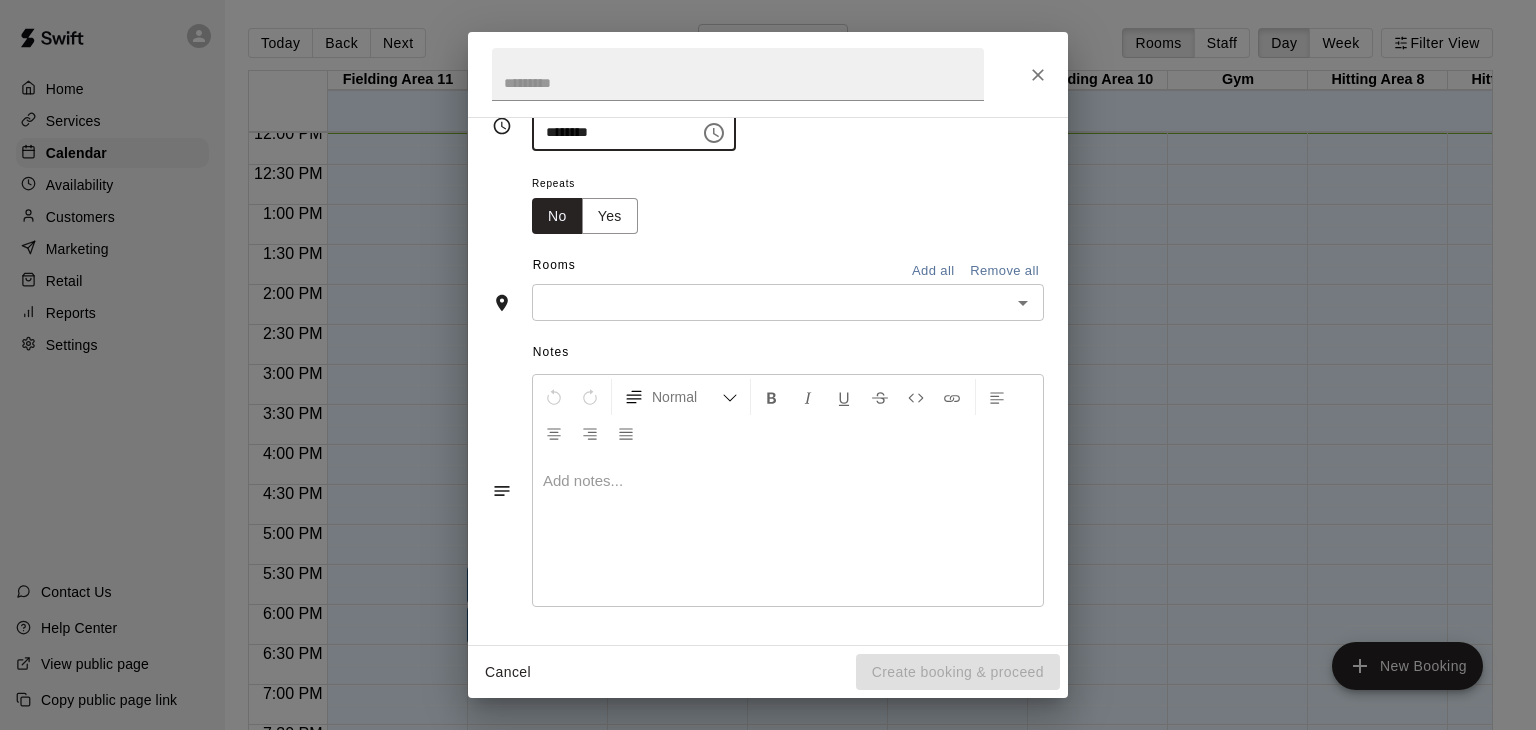 click 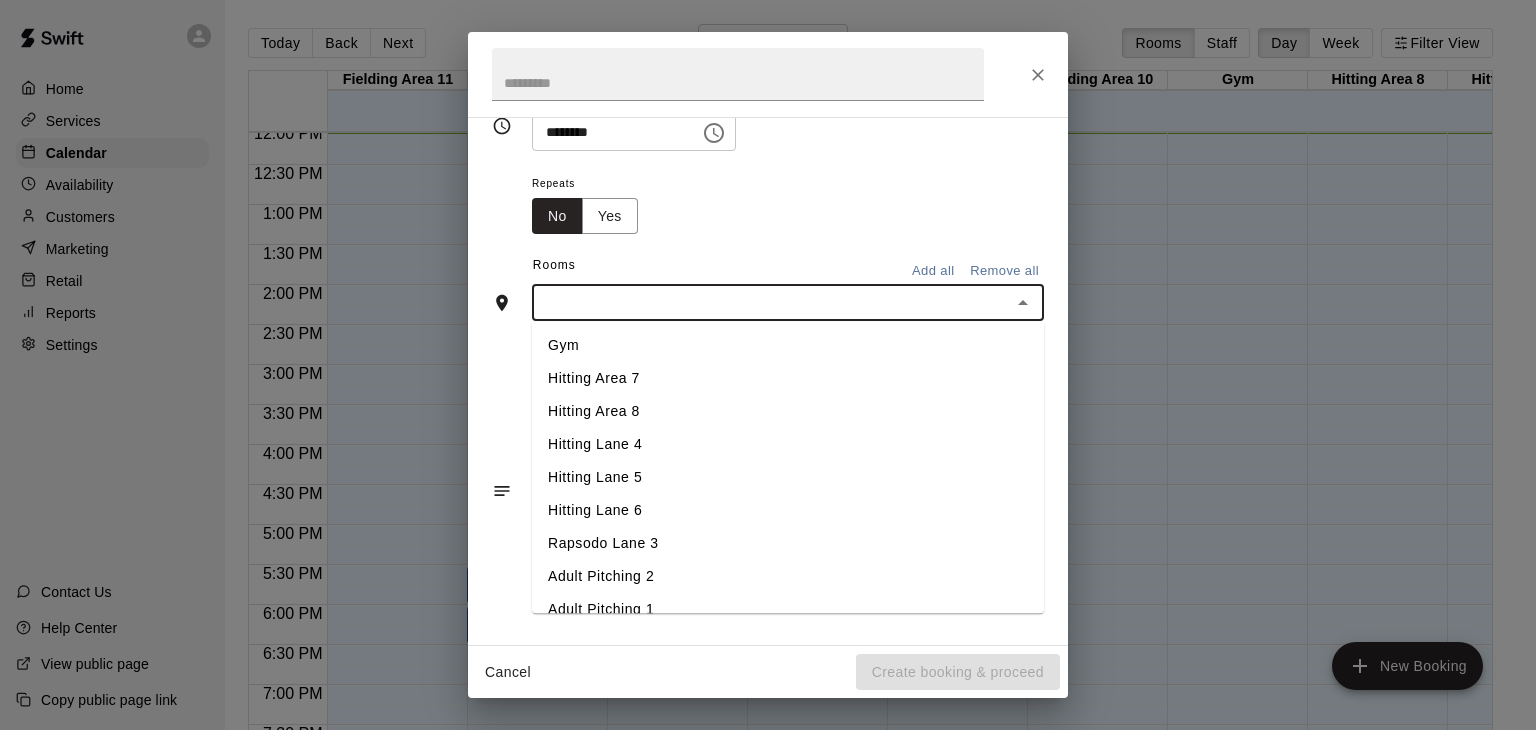 click on "Hitting Lane 5" at bounding box center (788, 478) 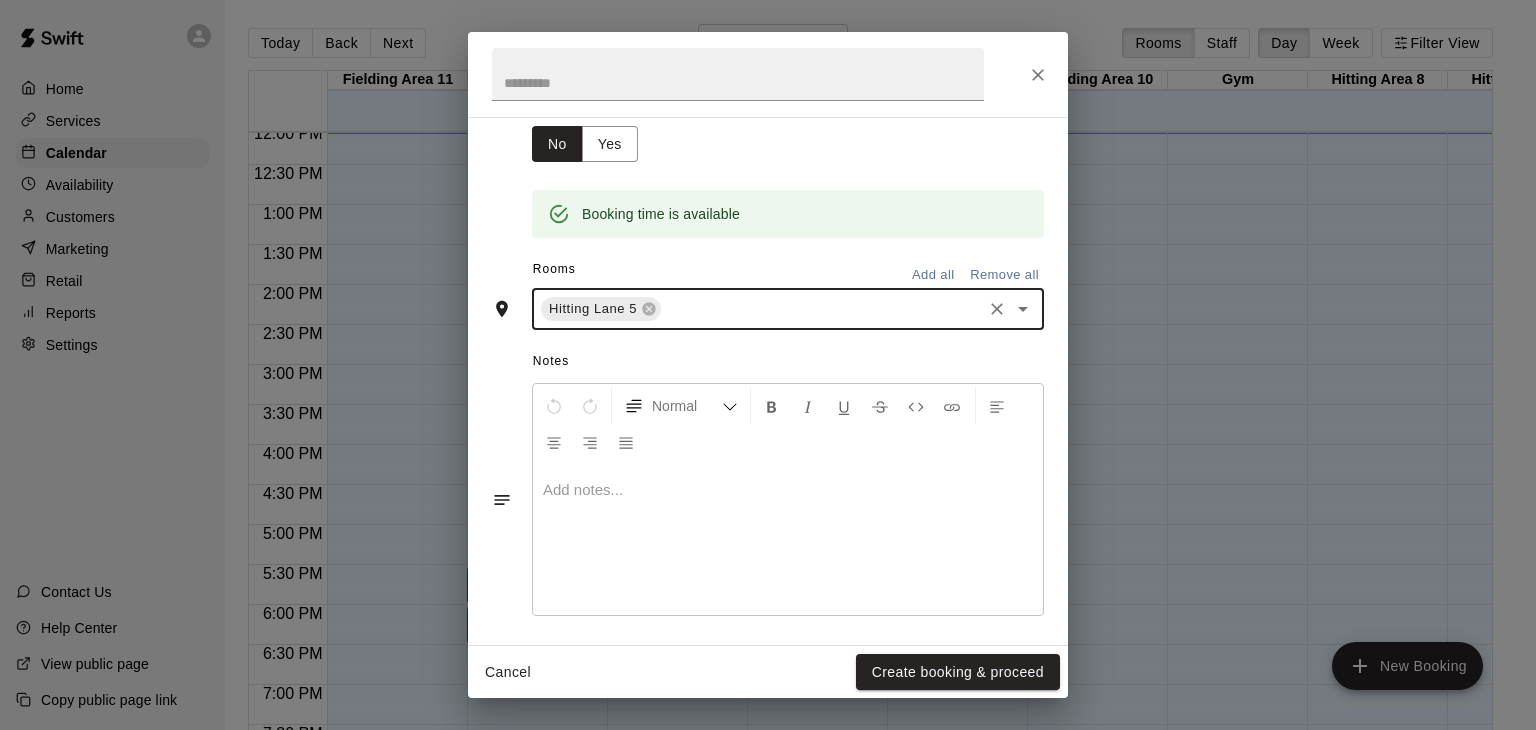 scroll, scrollTop: 355, scrollLeft: 0, axis: vertical 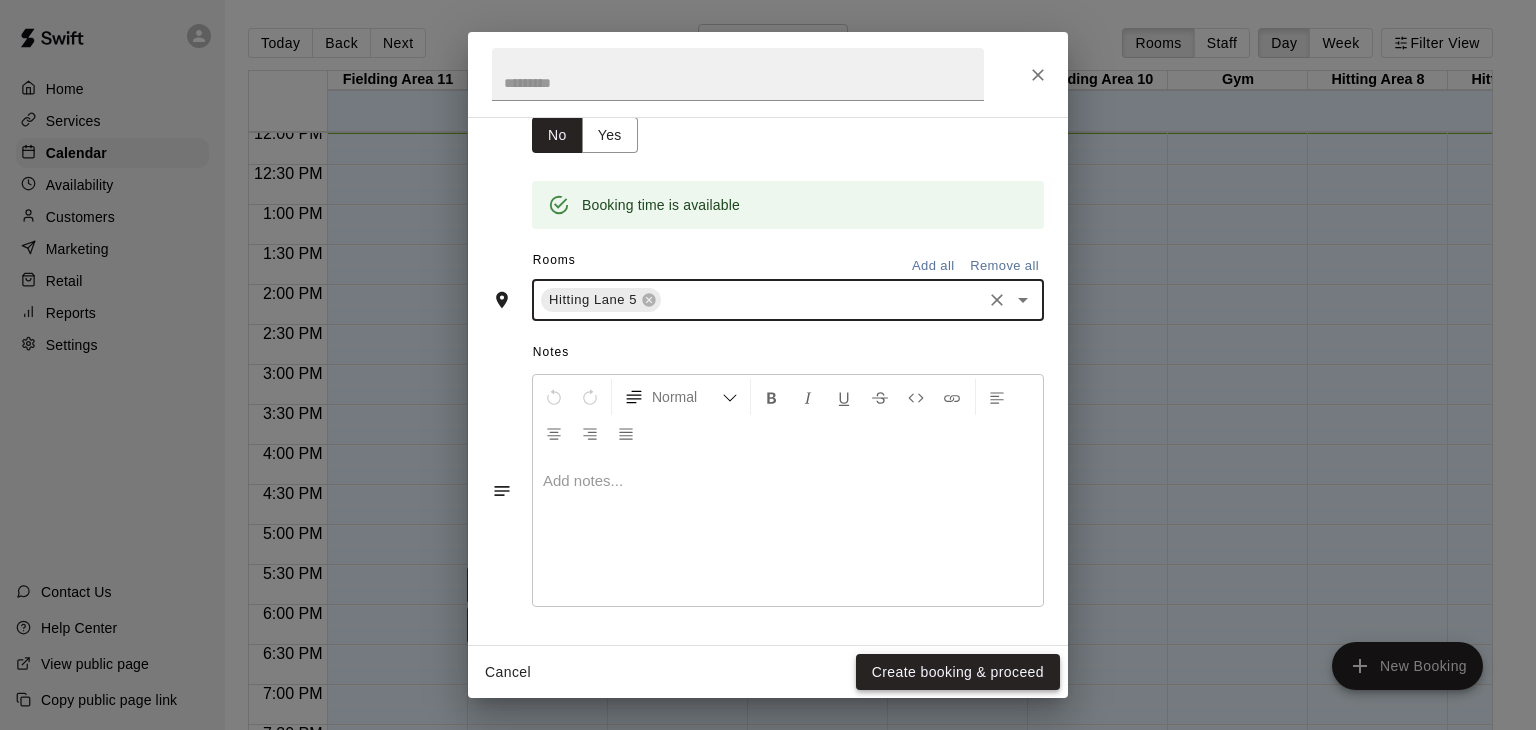 click on "Create booking & proceed" at bounding box center (958, 672) 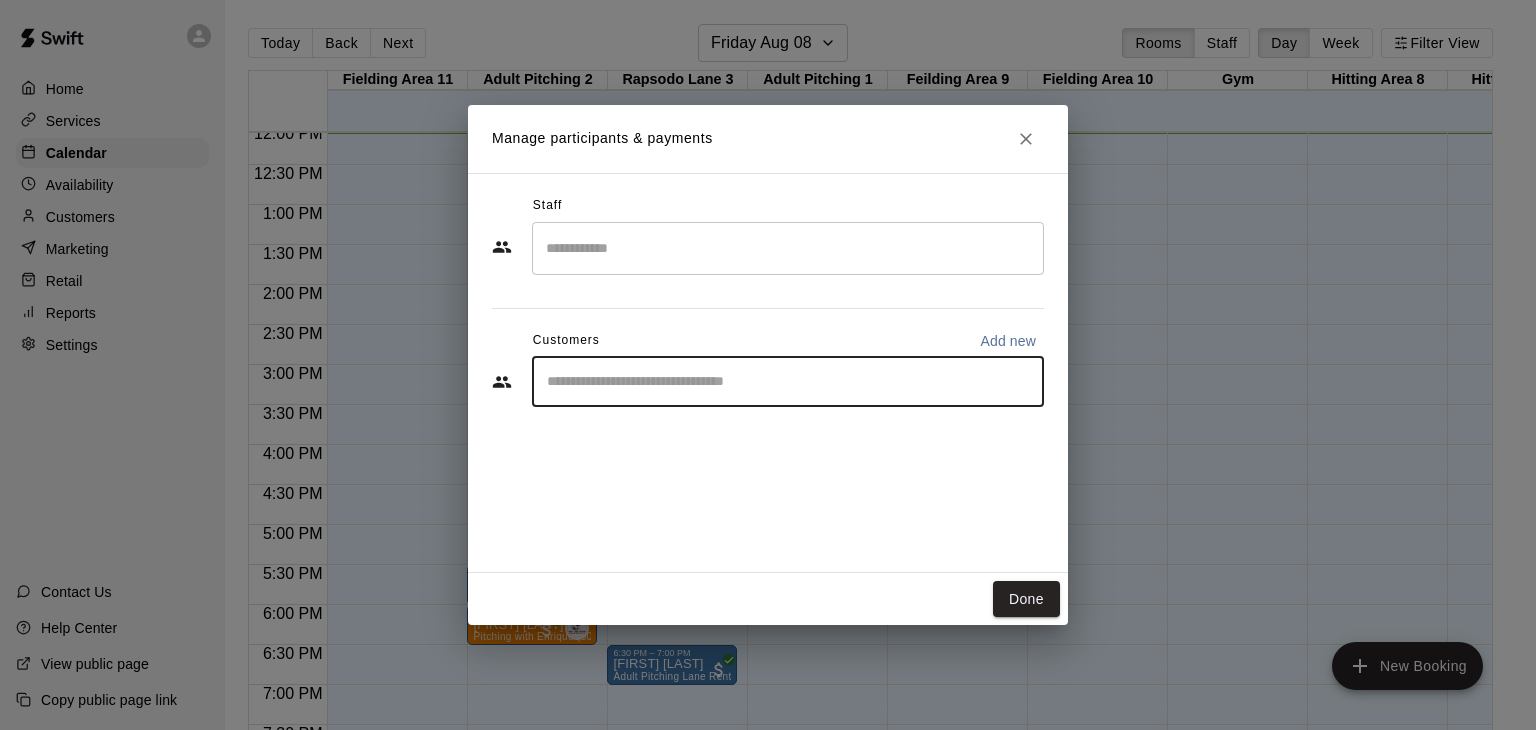 click at bounding box center [788, 382] 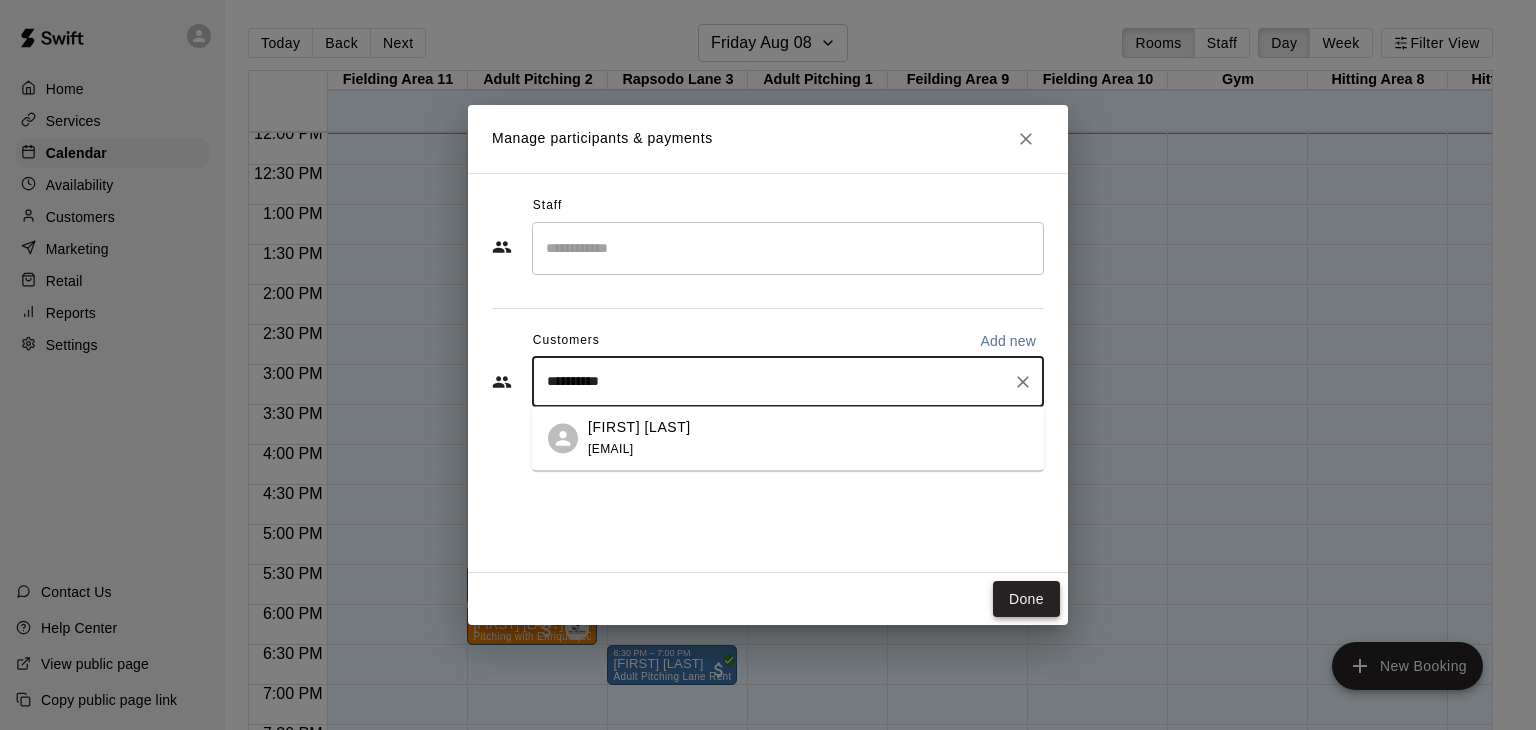 type on "**********" 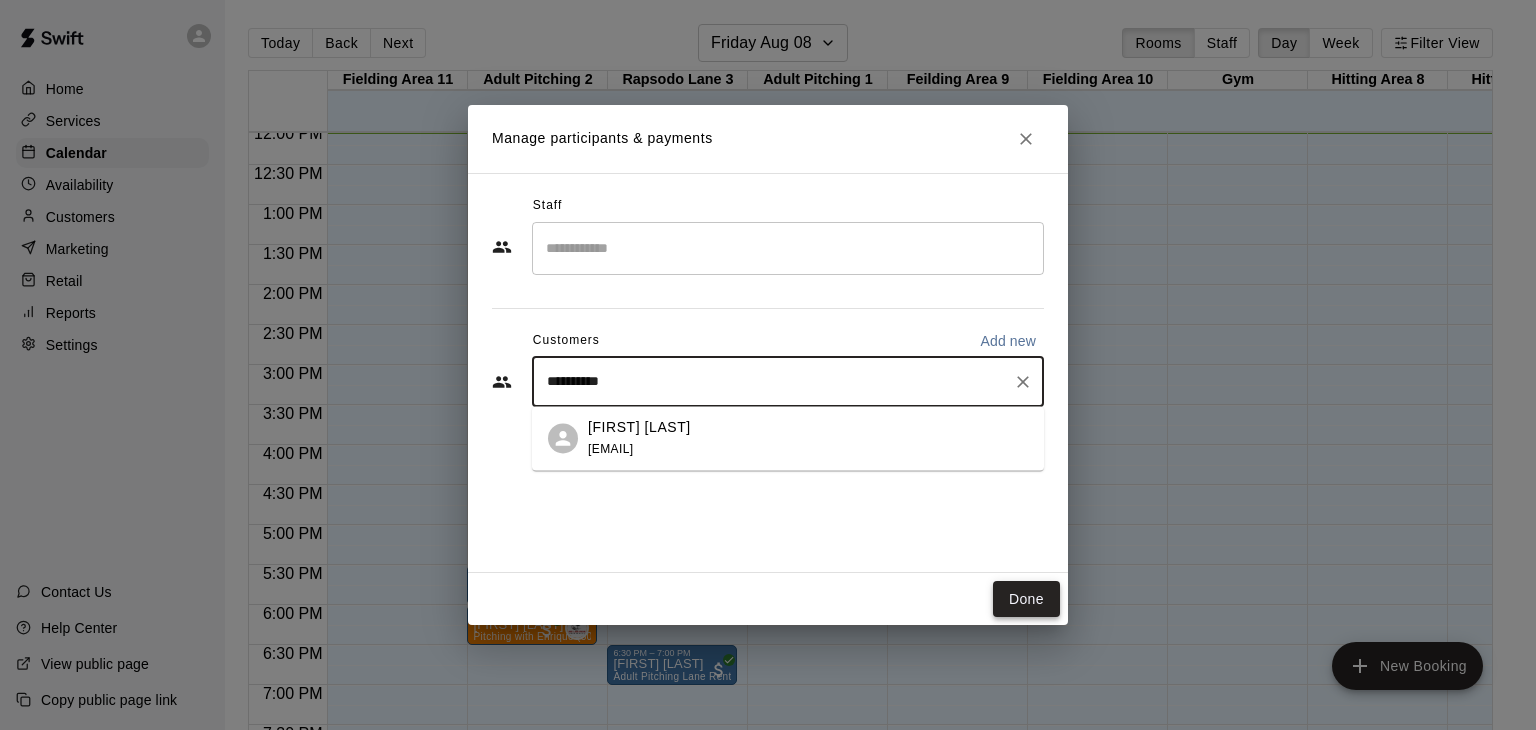 click on "Done" at bounding box center [1026, 599] 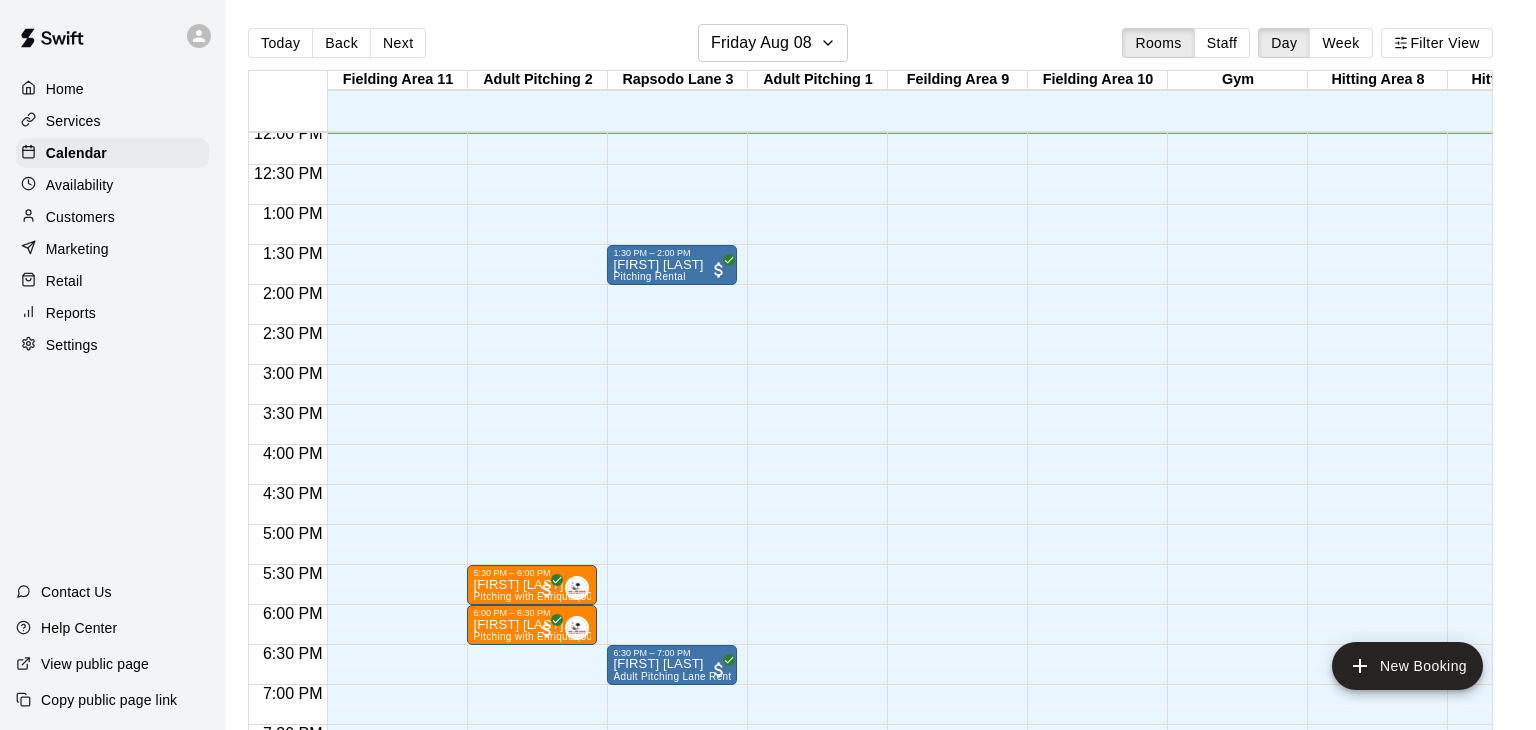 scroll, scrollTop: 968, scrollLeft: 213, axis: both 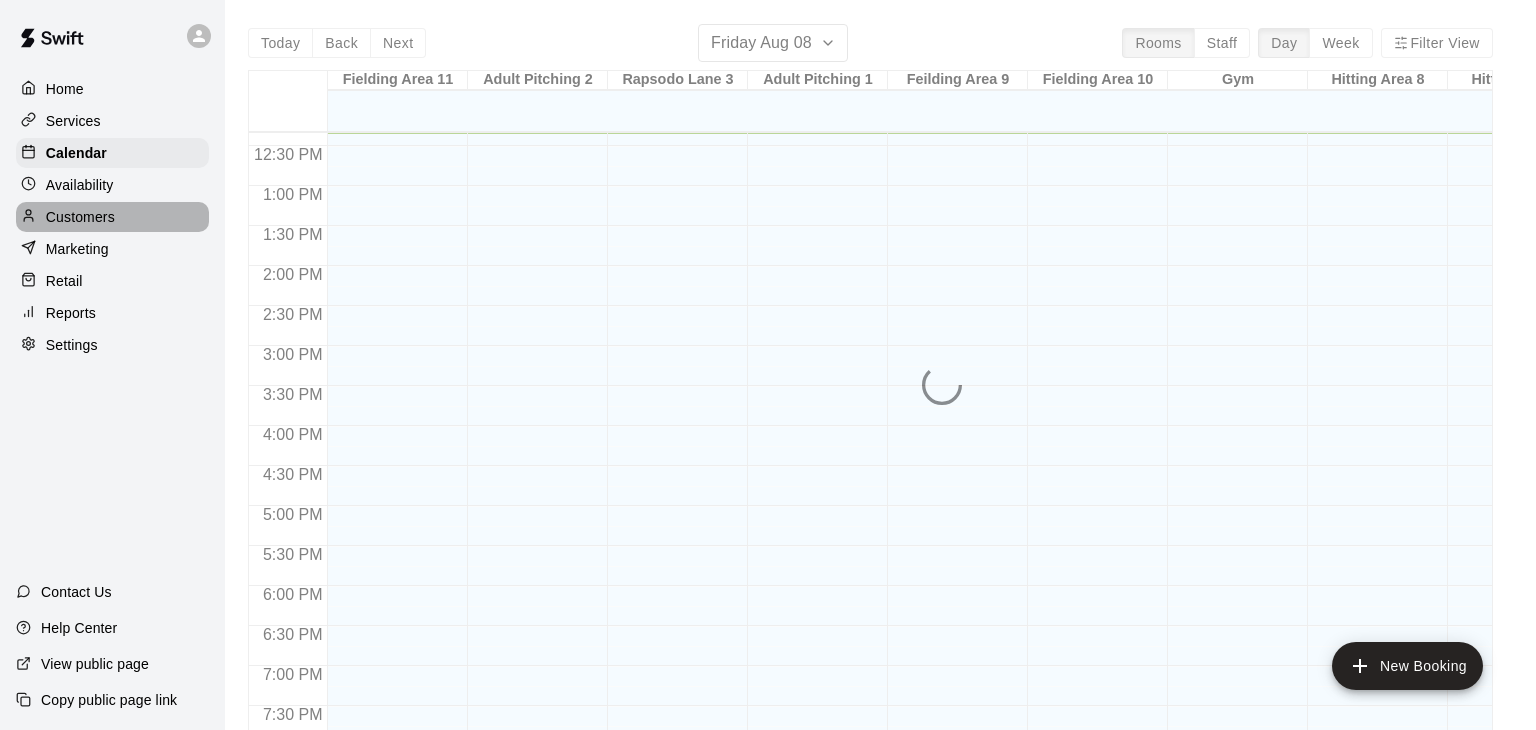 click on "Customers" at bounding box center [112, 217] 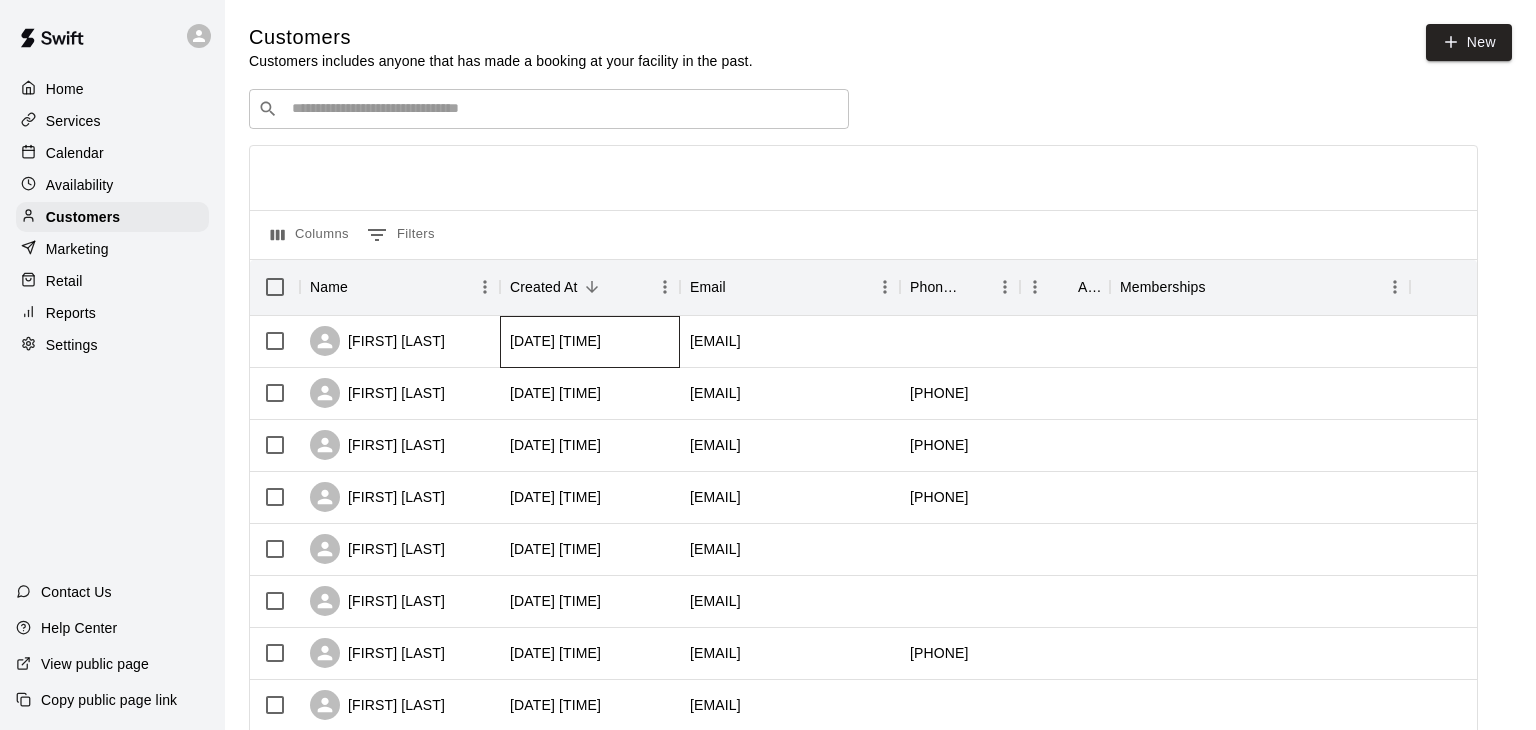 click on "2025-08-08 12:06:45" at bounding box center (590, 342) 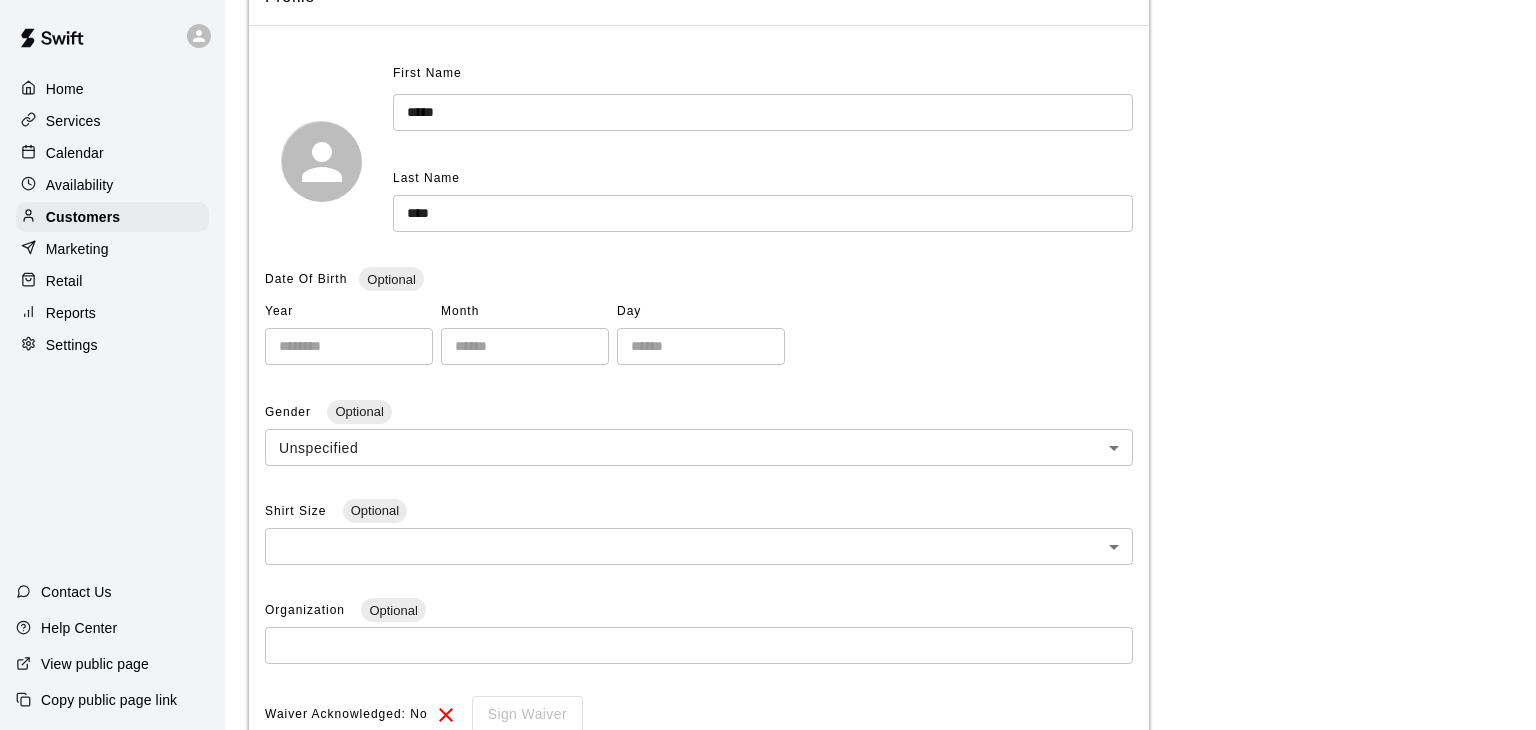 scroll, scrollTop: 205, scrollLeft: 0, axis: vertical 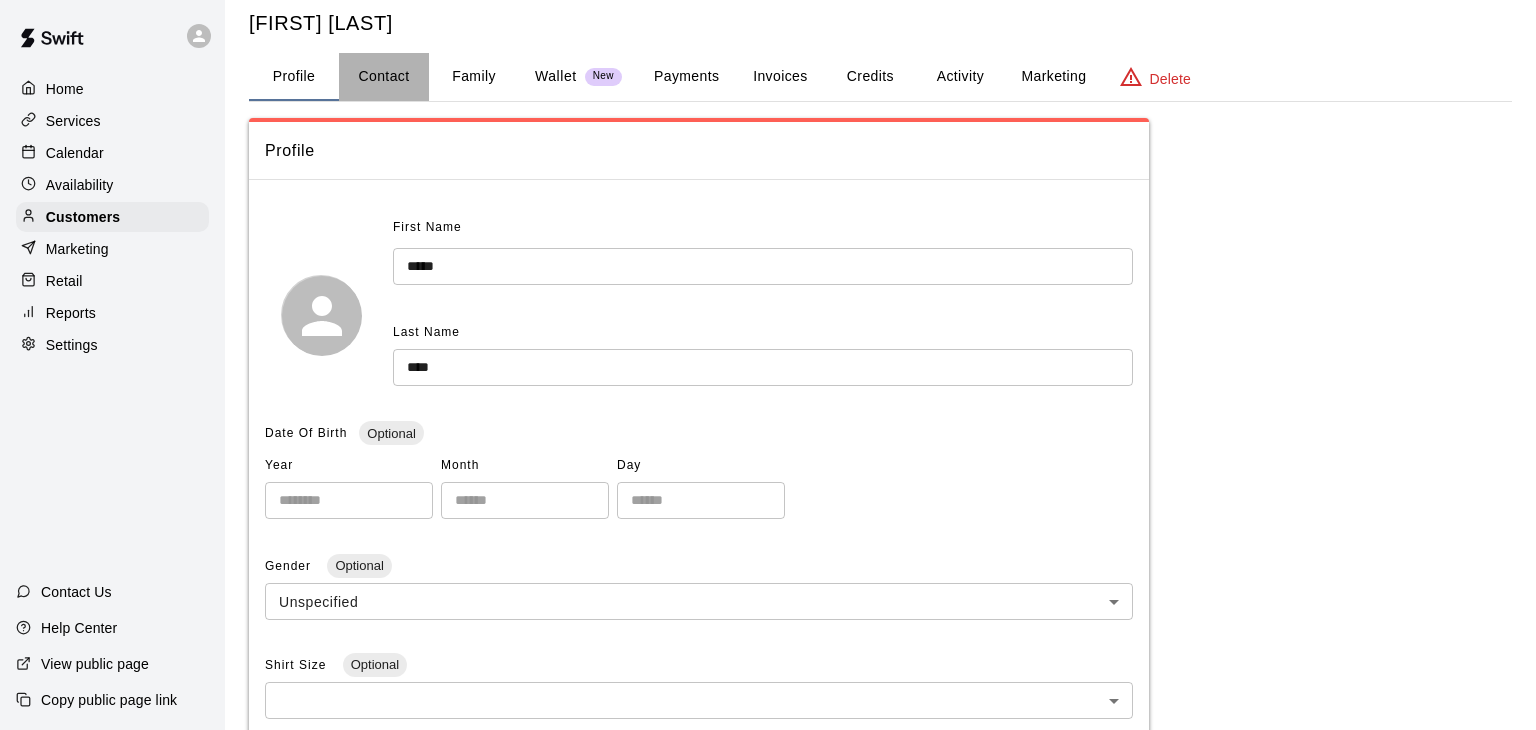 click on "Contact" at bounding box center [384, 77] 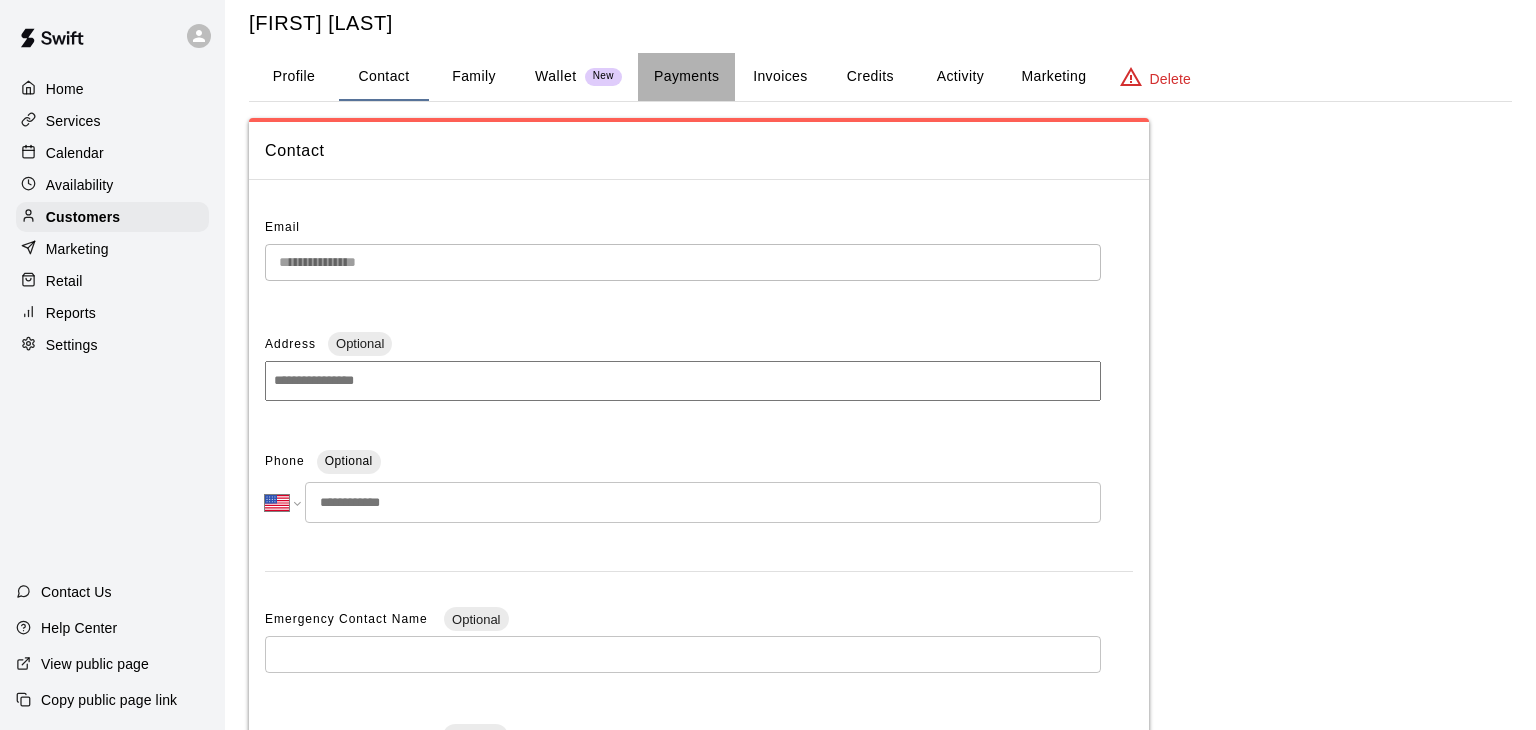 click on "Payments" at bounding box center (686, 77) 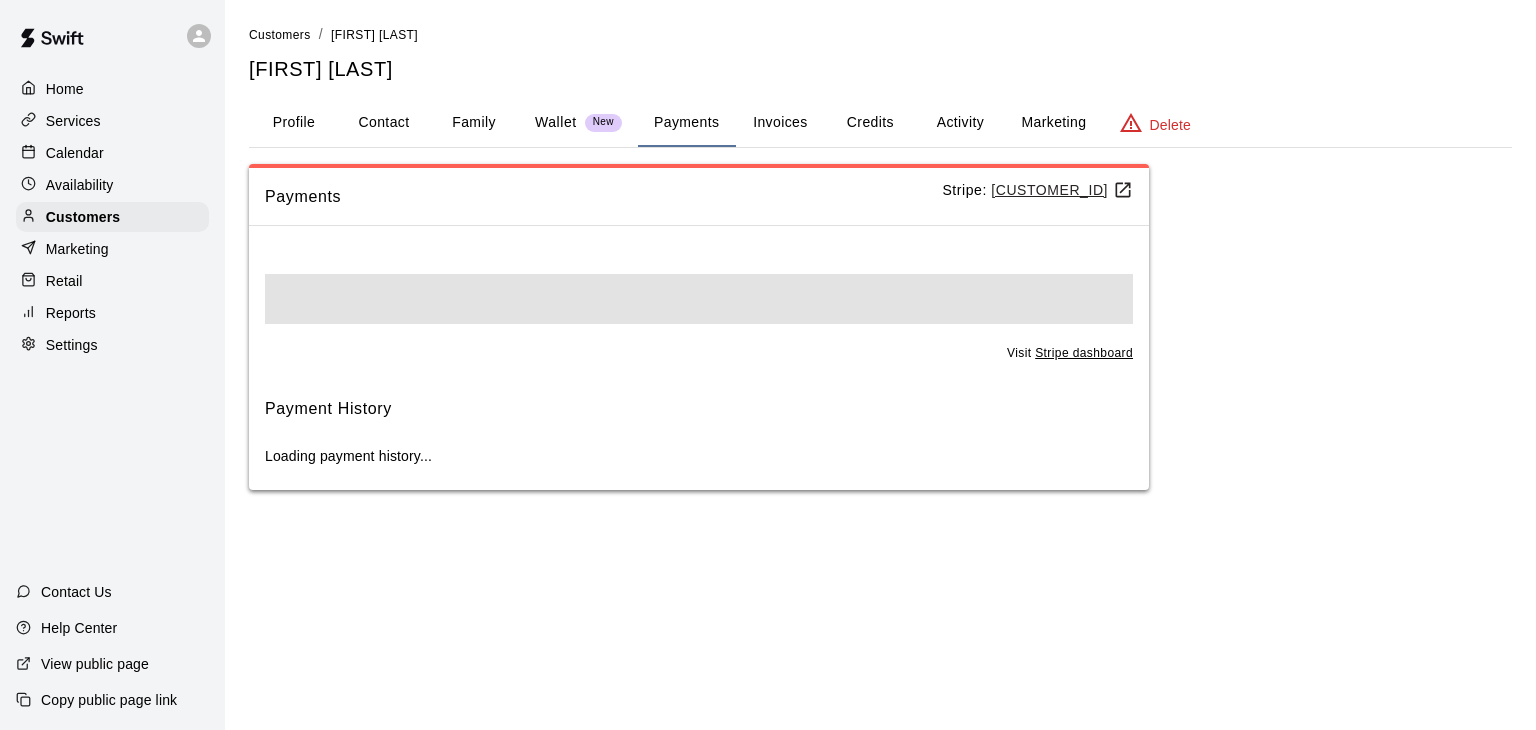 scroll, scrollTop: 0, scrollLeft: 0, axis: both 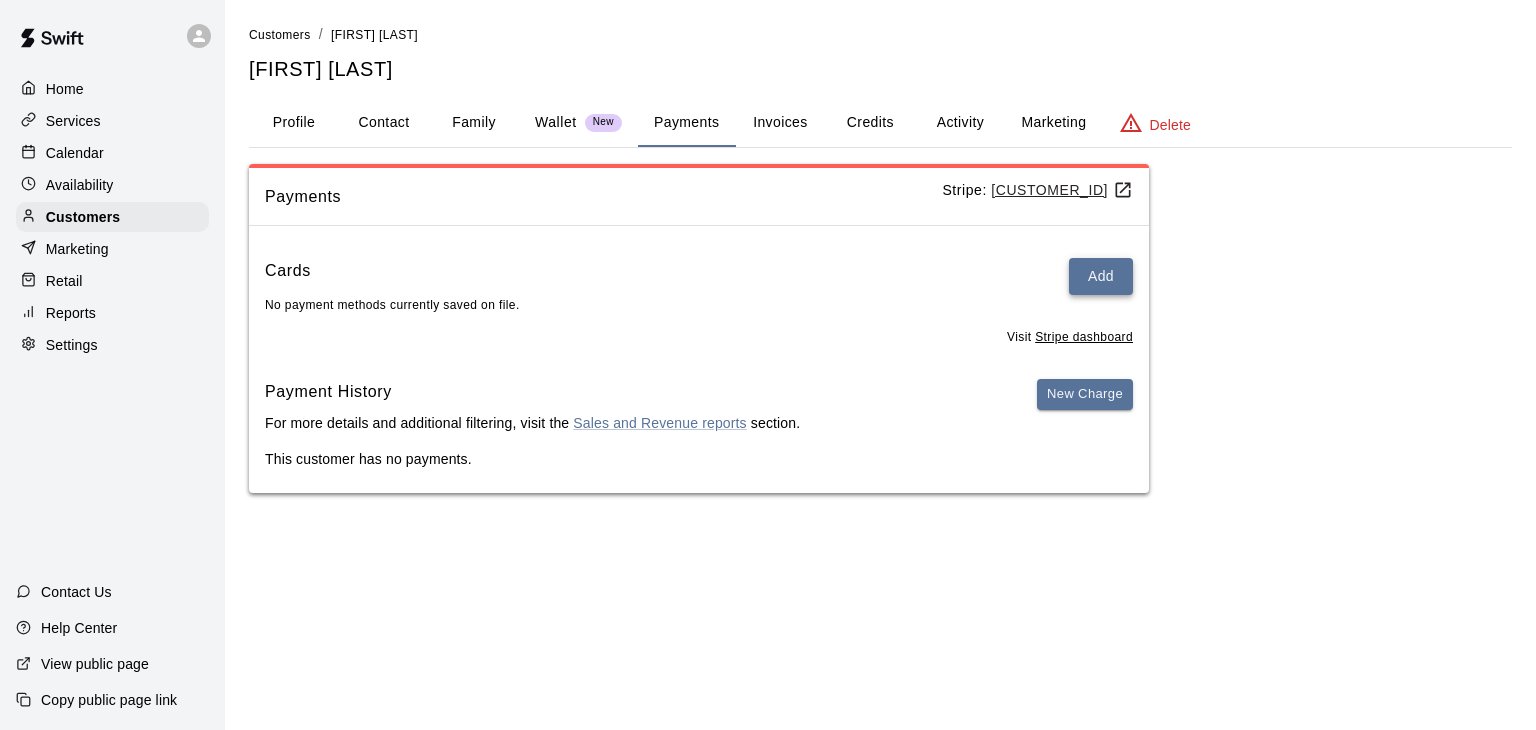 click on "Add" at bounding box center [1101, 276] 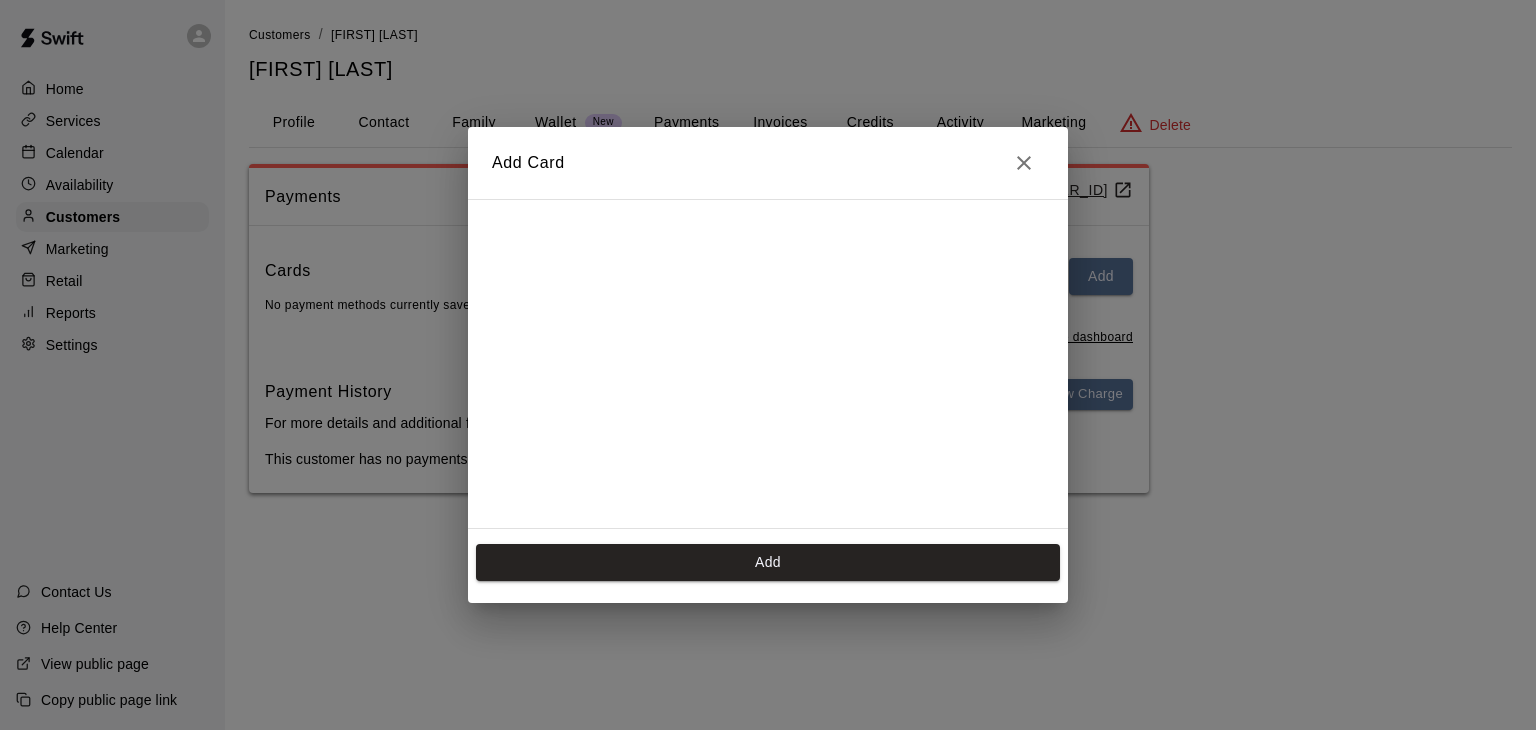 scroll, scrollTop: 270, scrollLeft: 0, axis: vertical 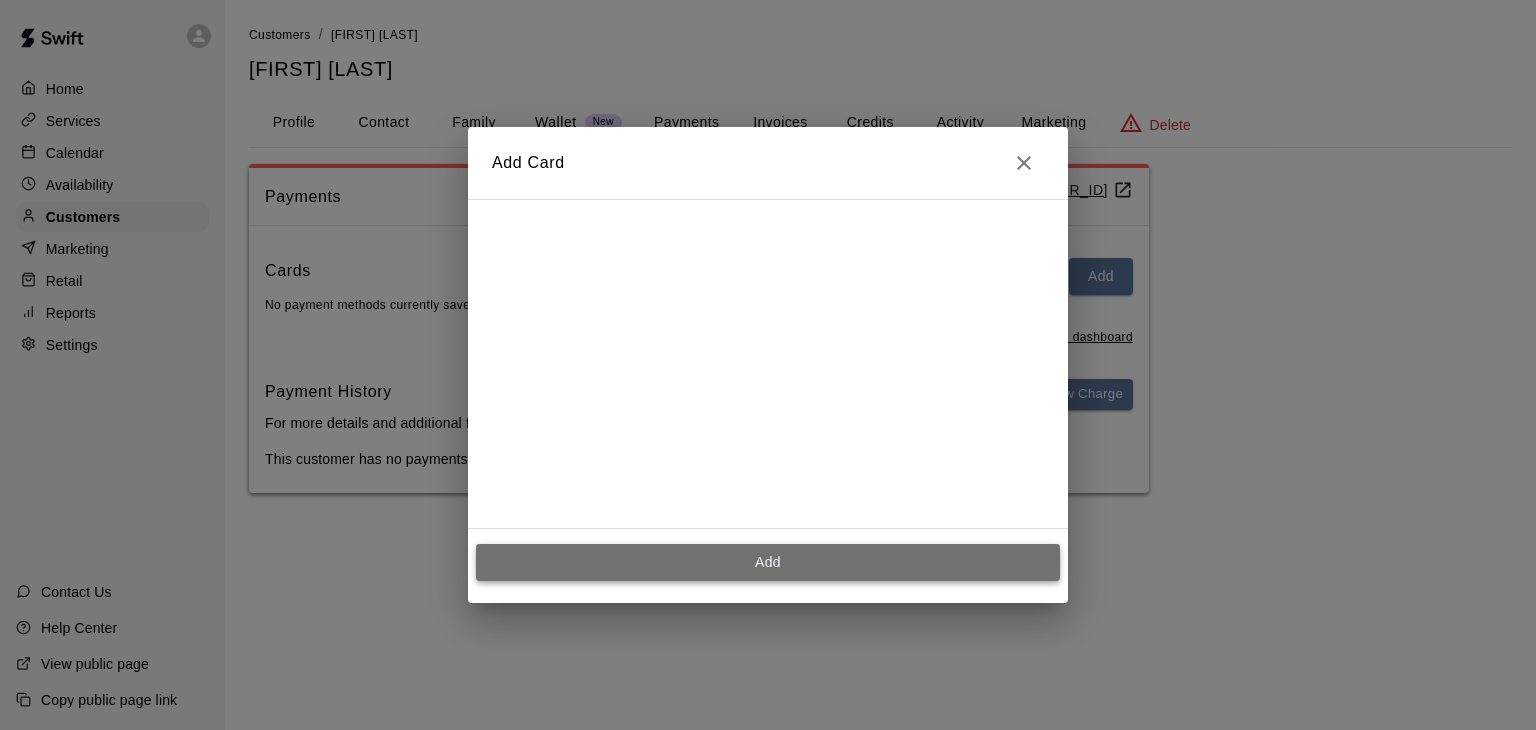 click on "Add" at bounding box center (768, 562) 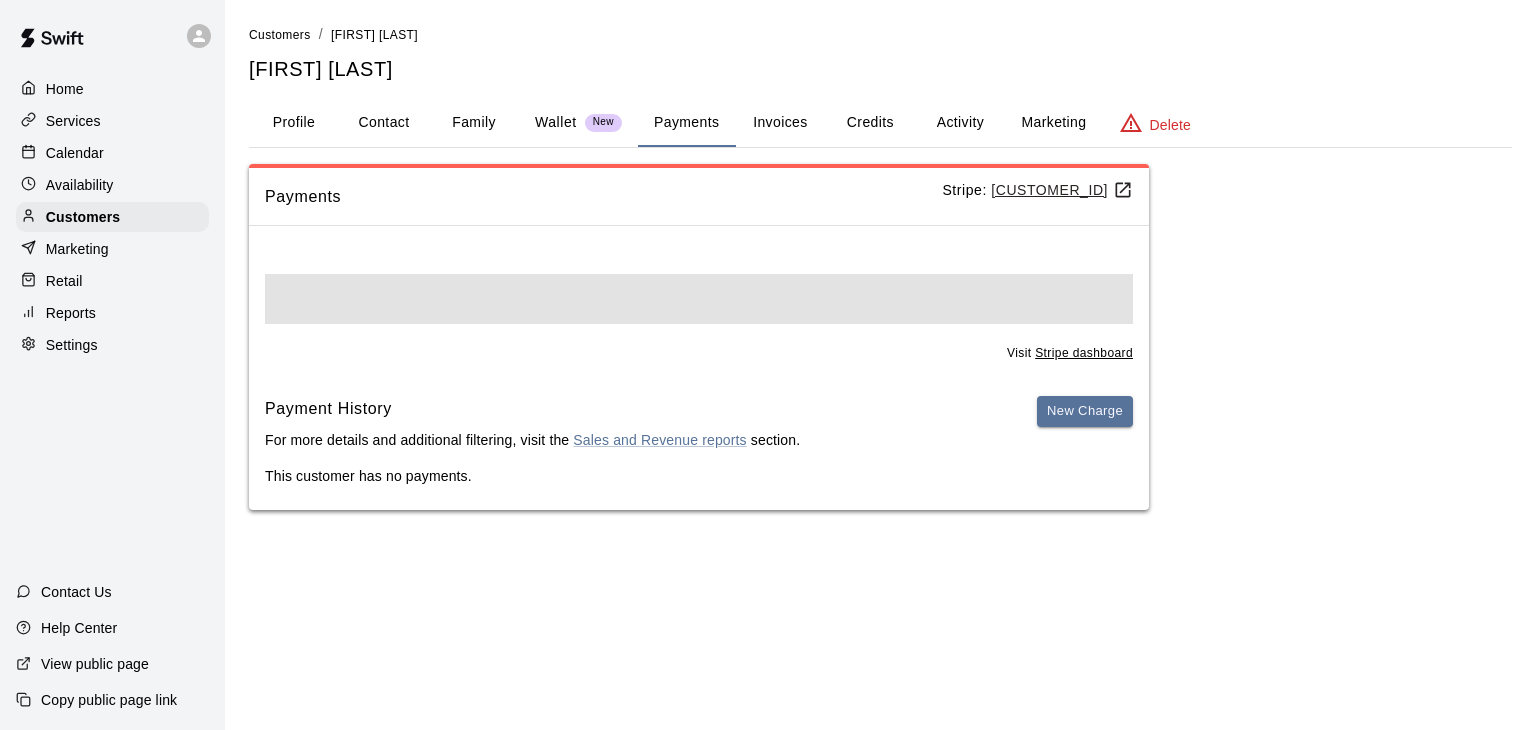 scroll, scrollTop: 0, scrollLeft: 0, axis: both 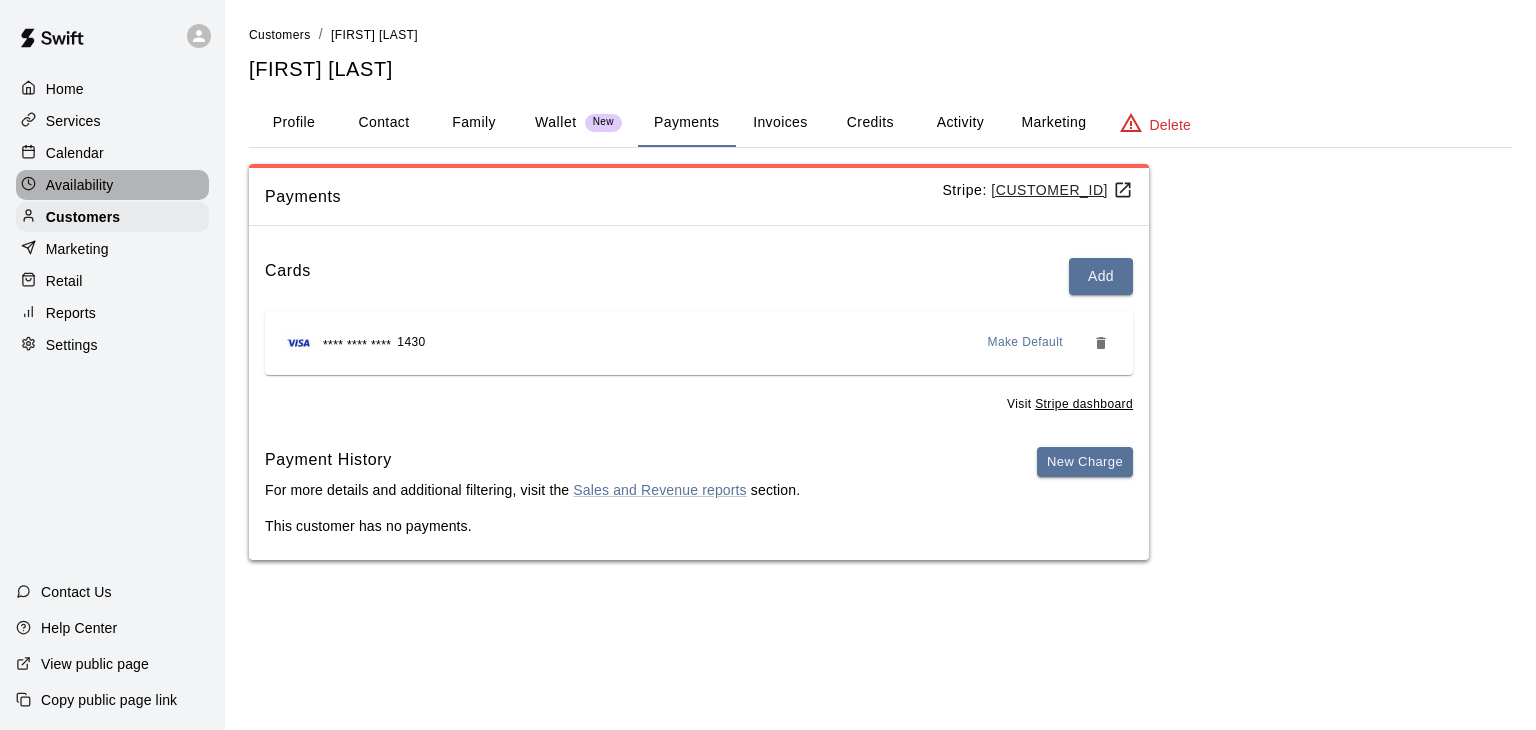 click on "Availability" at bounding box center (80, 185) 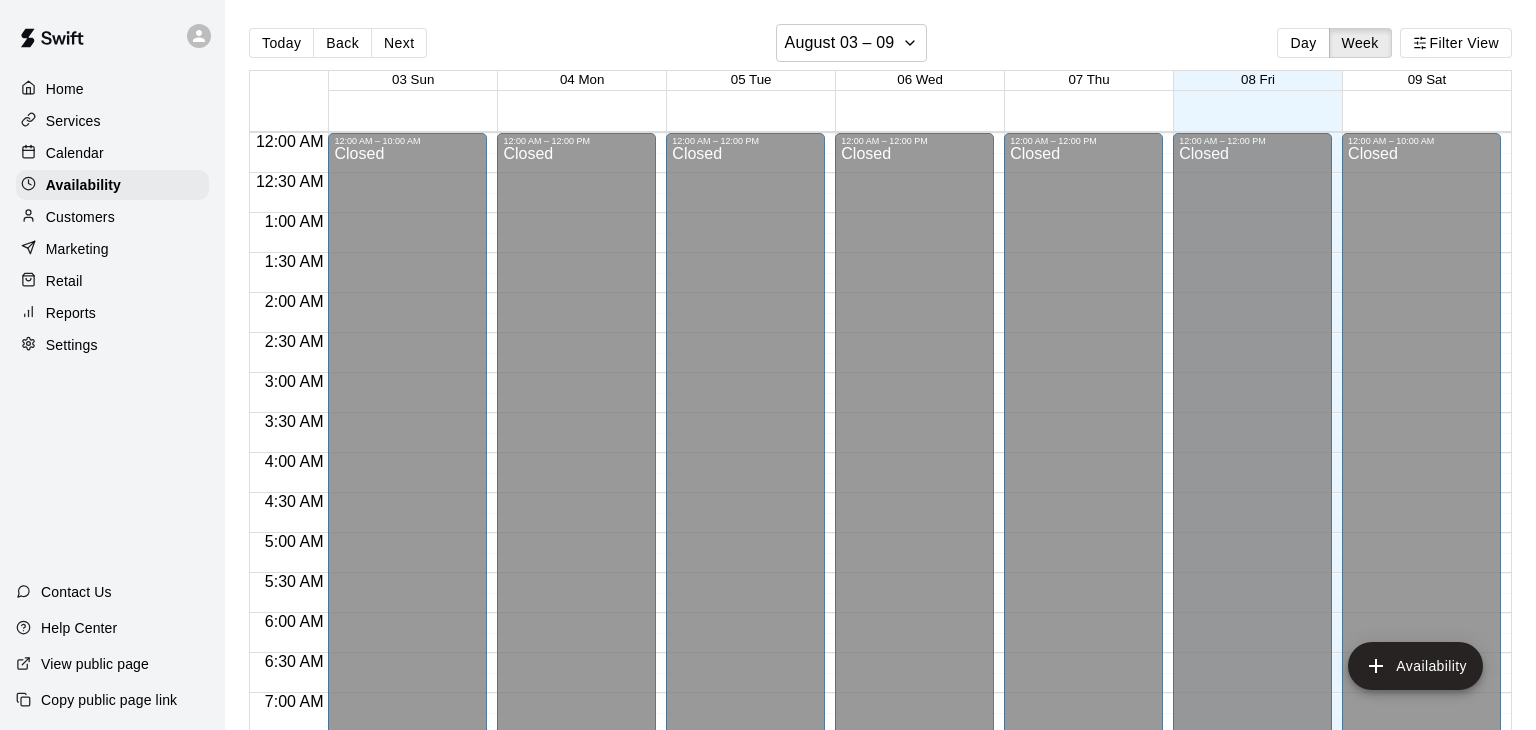 scroll, scrollTop: 990, scrollLeft: 0, axis: vertical 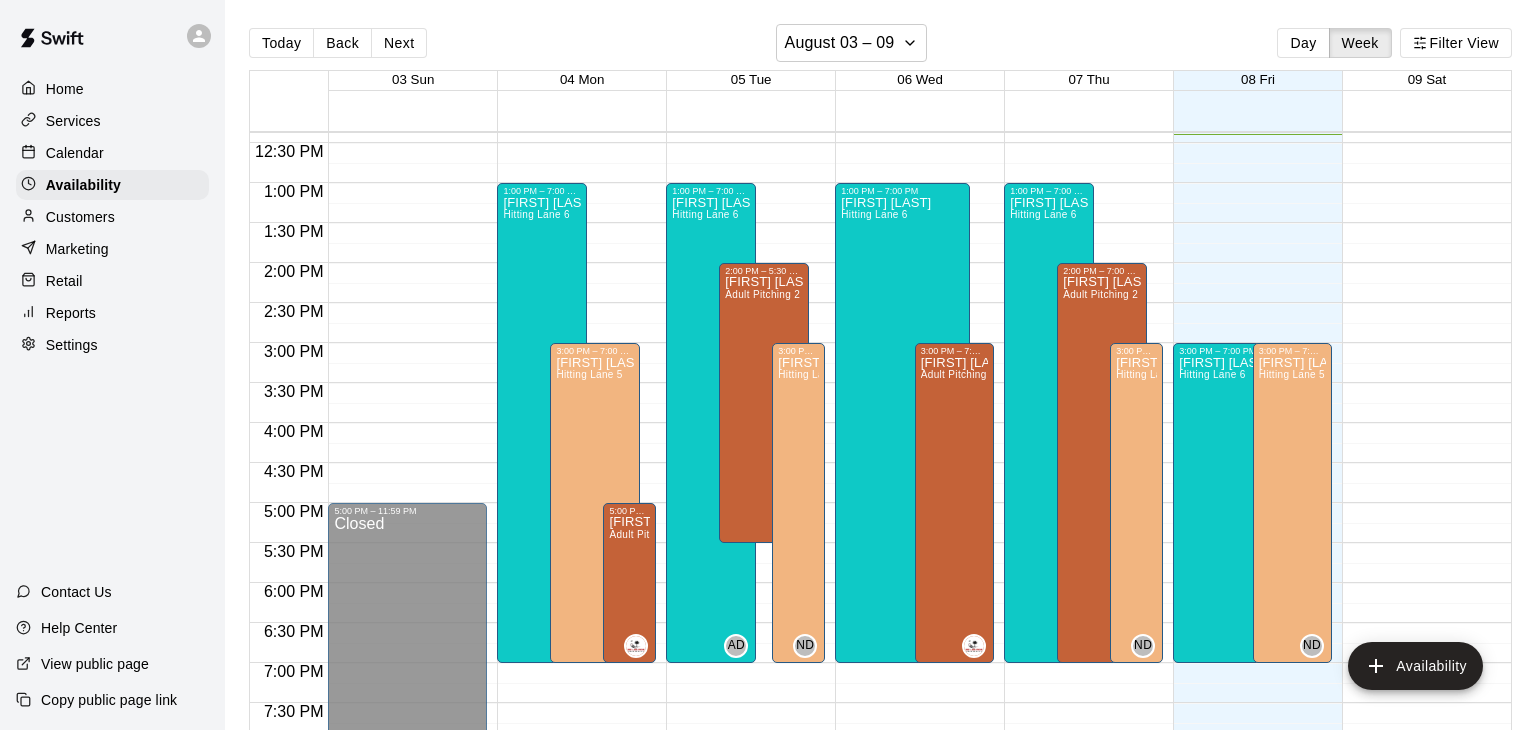 click on "Calendar" at bounding box center (75, 153) 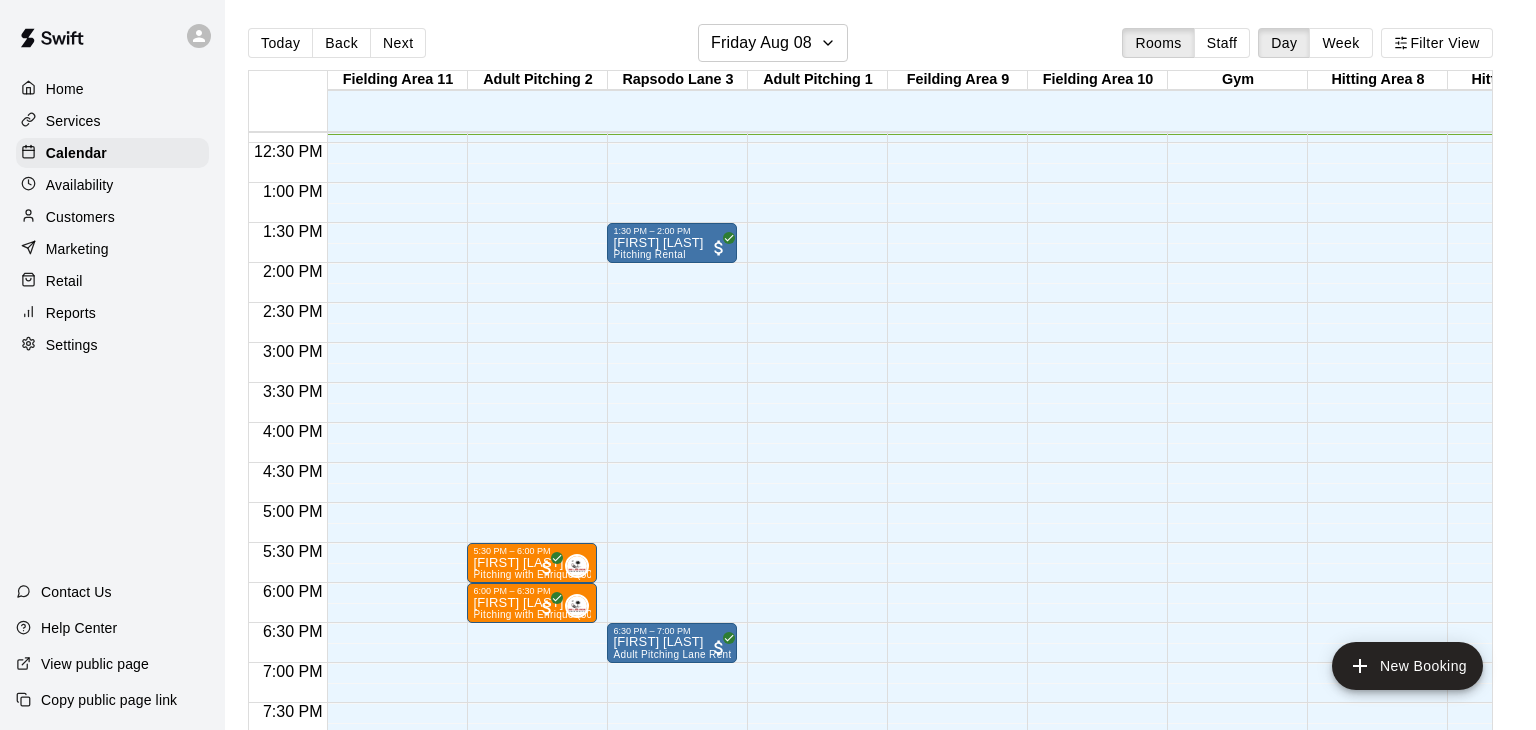 scroll, scrollTop: 990, scrollLeft: 187, axis: both 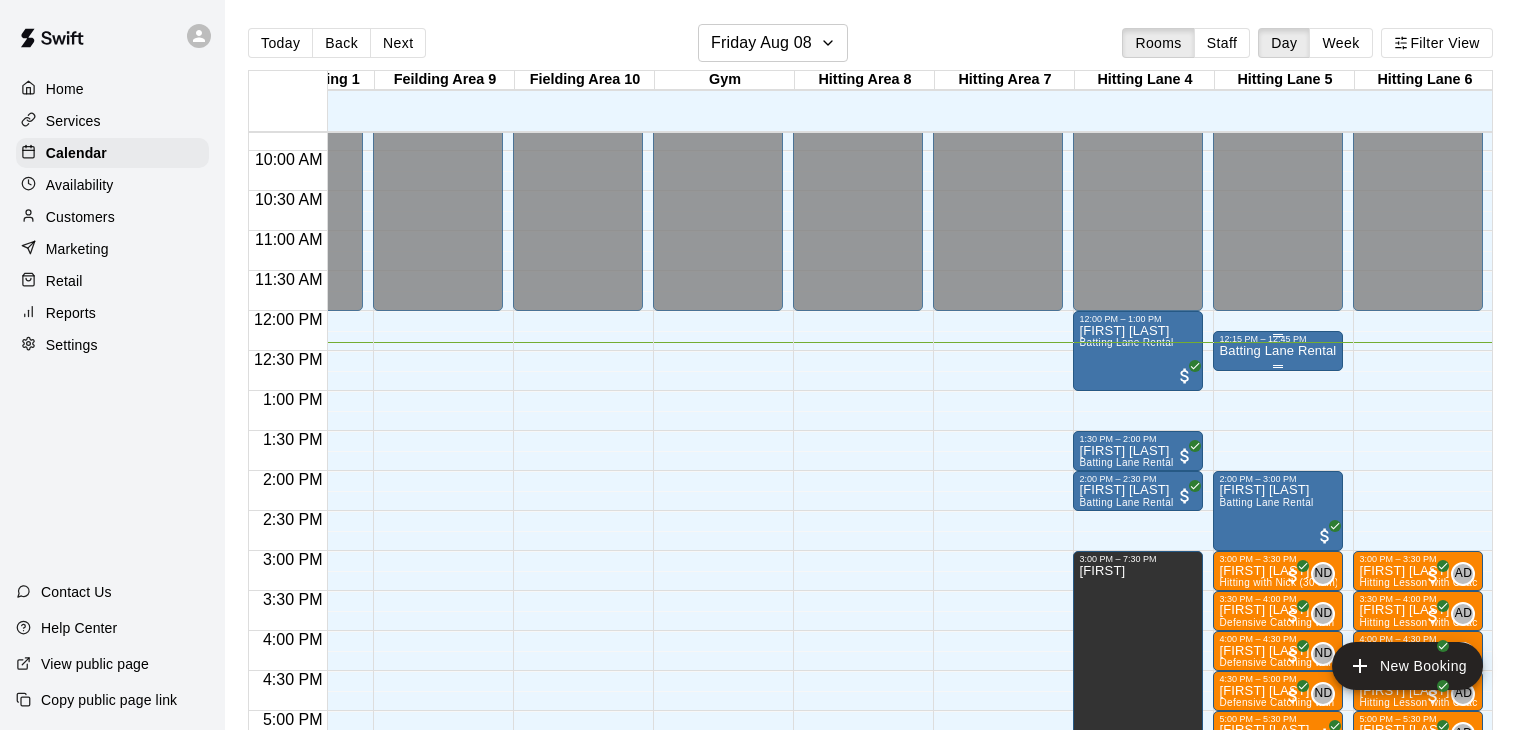 click on "Batting Lane Rental" at bounding box center [1277, 351] 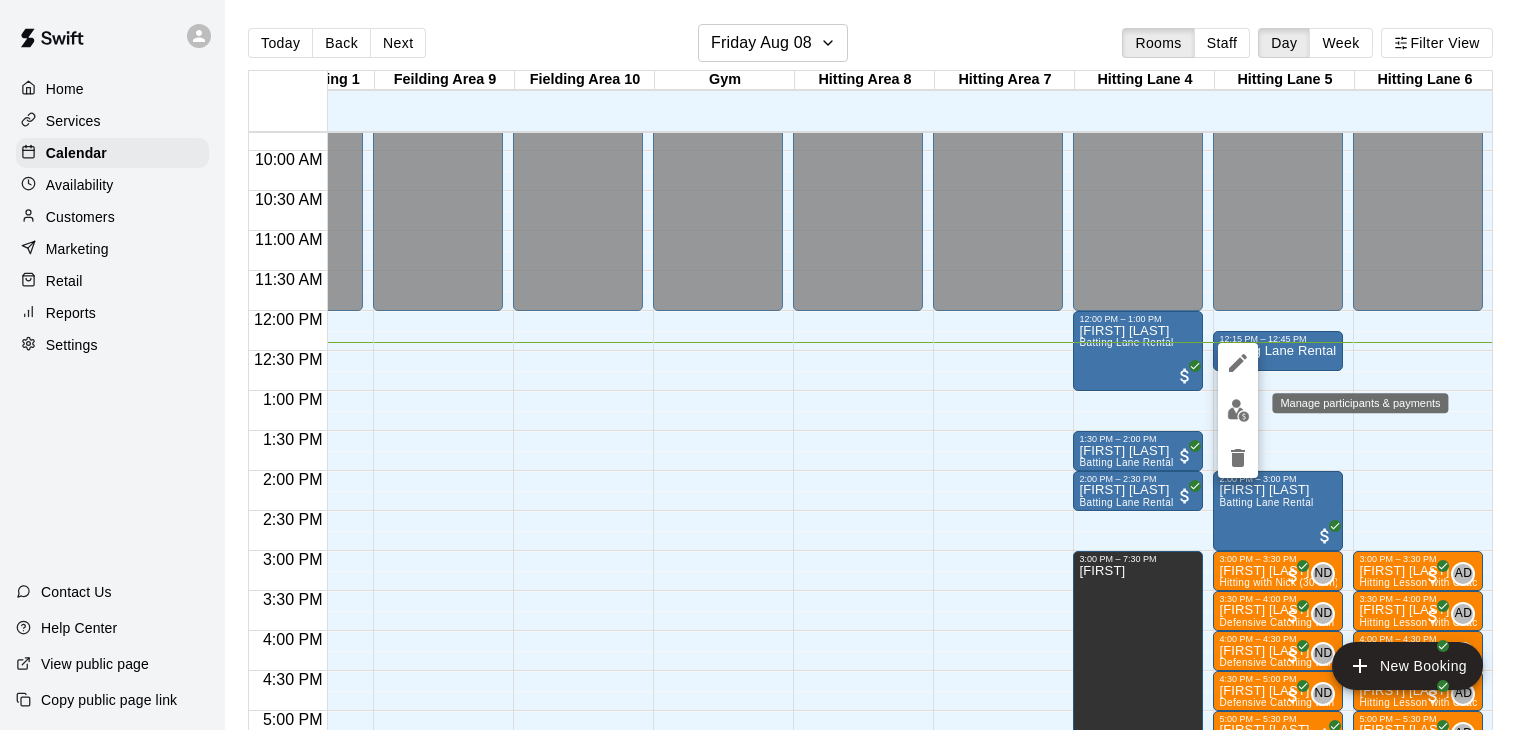 click at bounding box center (1238, 410) 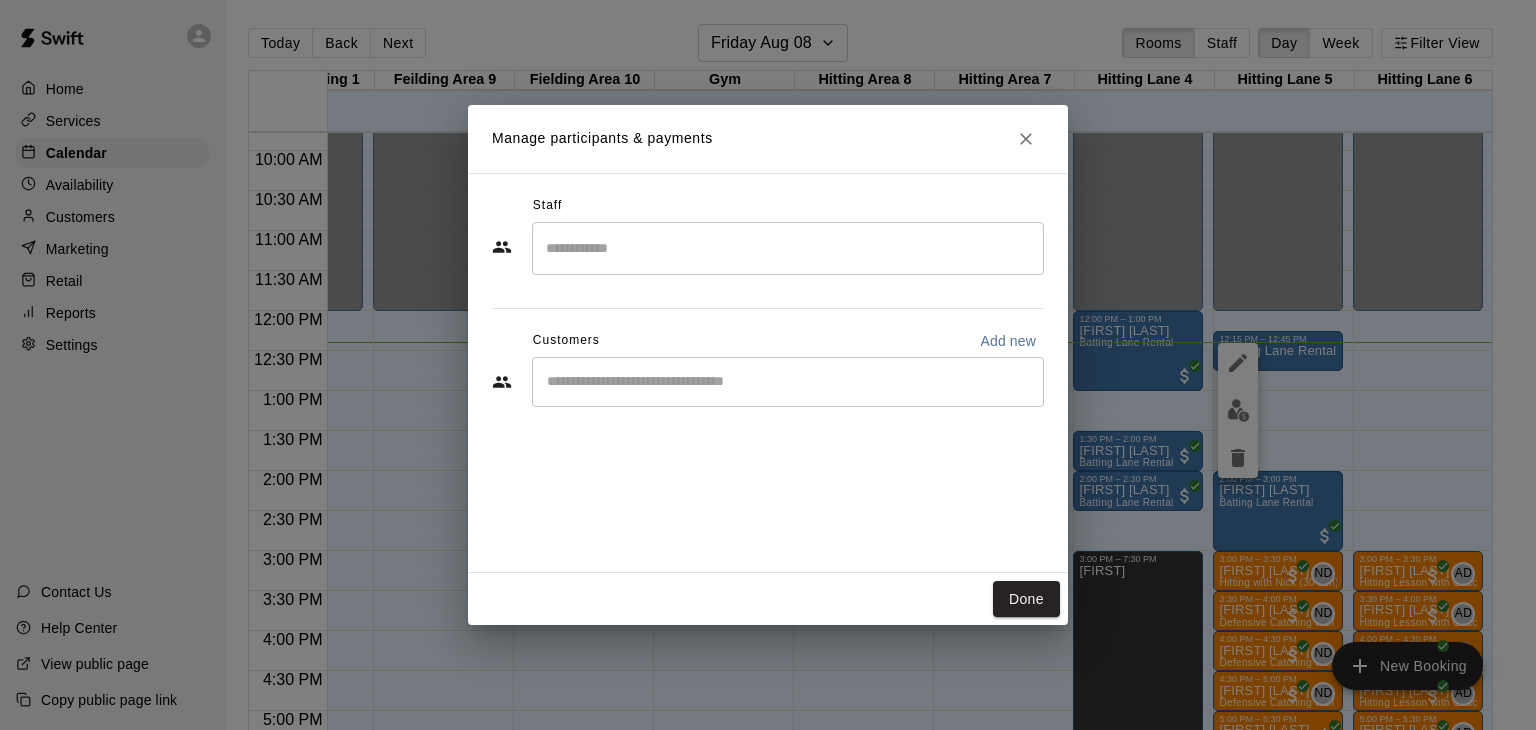 click on "​" at bounding box center (788, 382) 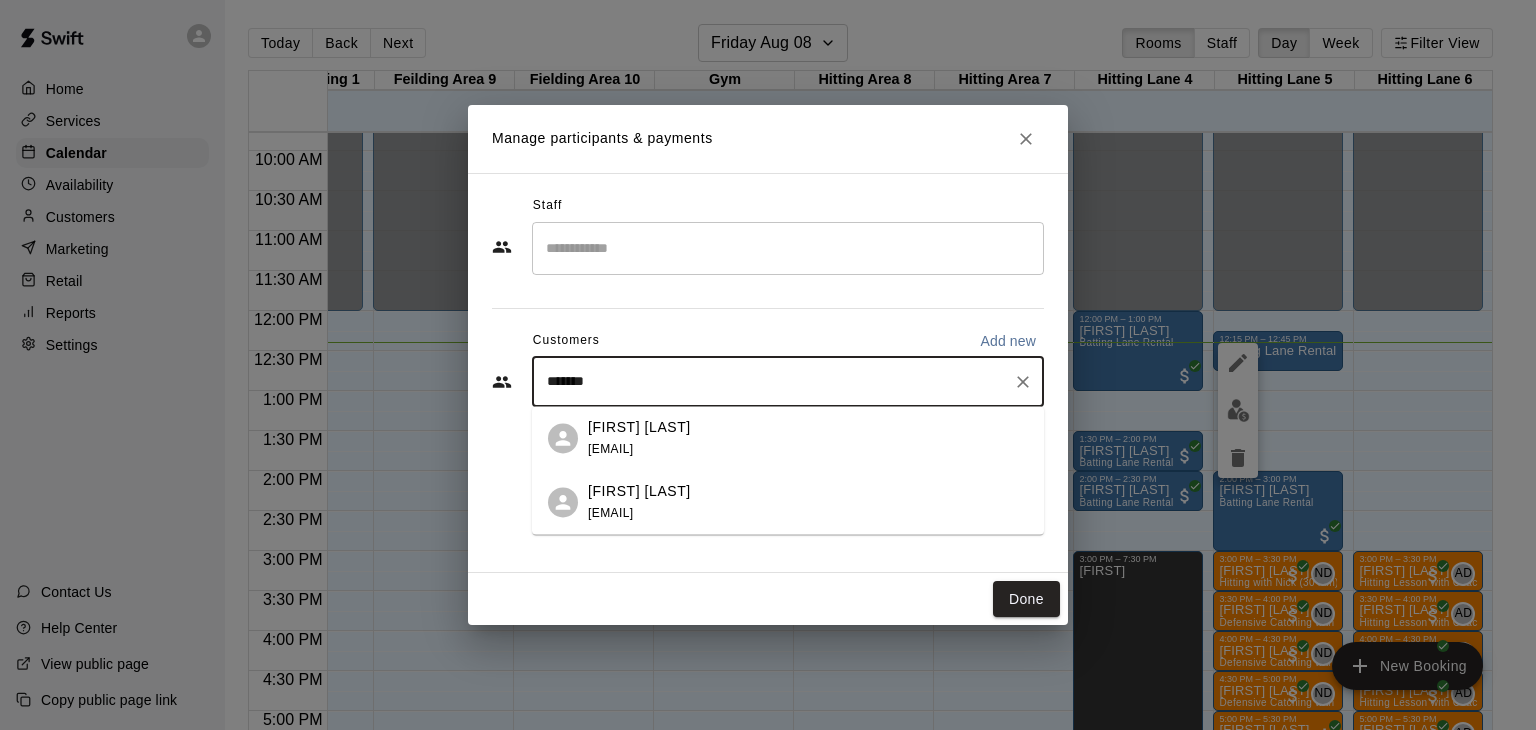 type on "********" 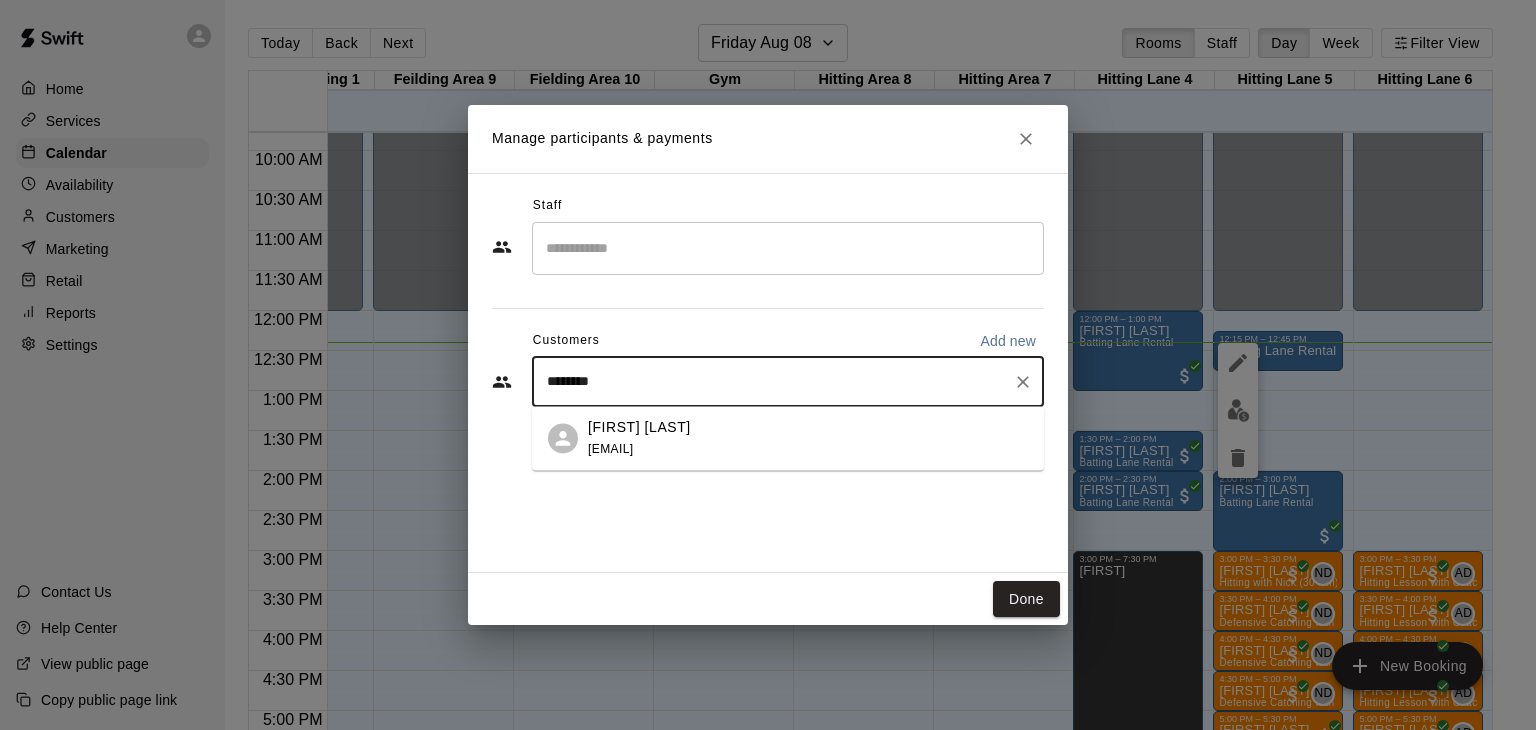 click on "[FIRST] [LAST]" at bounding box center [639, 427] 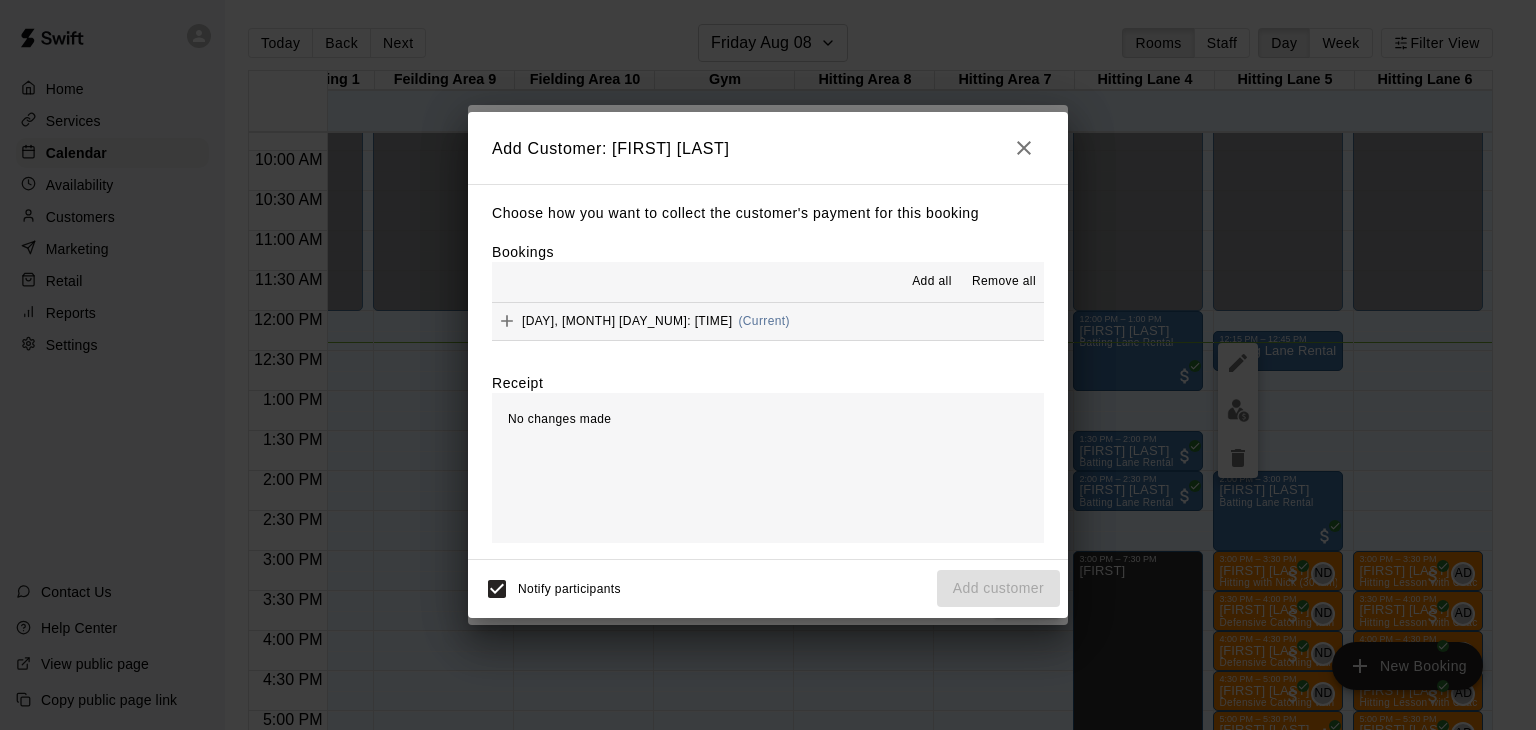 click on "Add all" at bounding box center [932, 282] 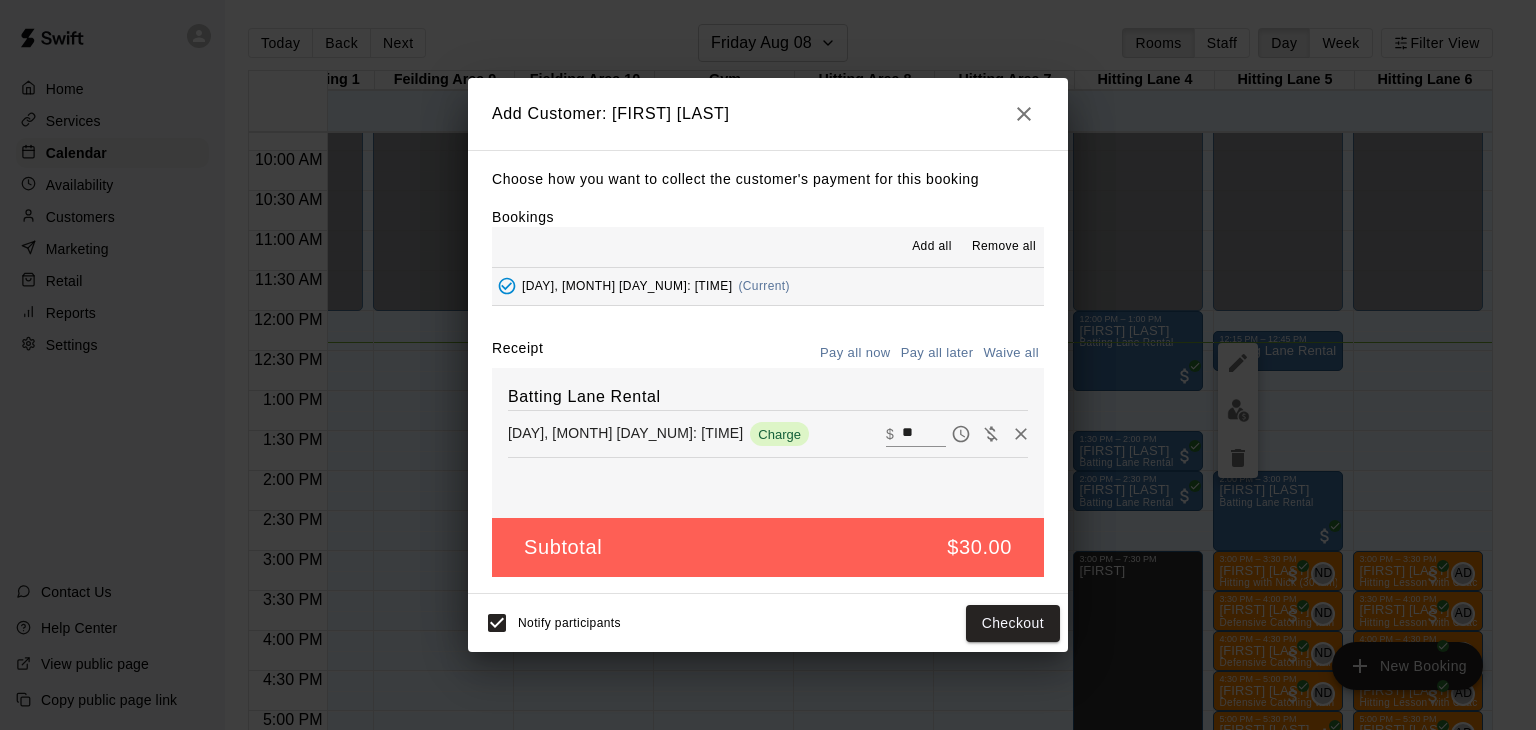 click on "Friday, August 08: 12:15 PM (Current)" at bounding box center (768, 286) 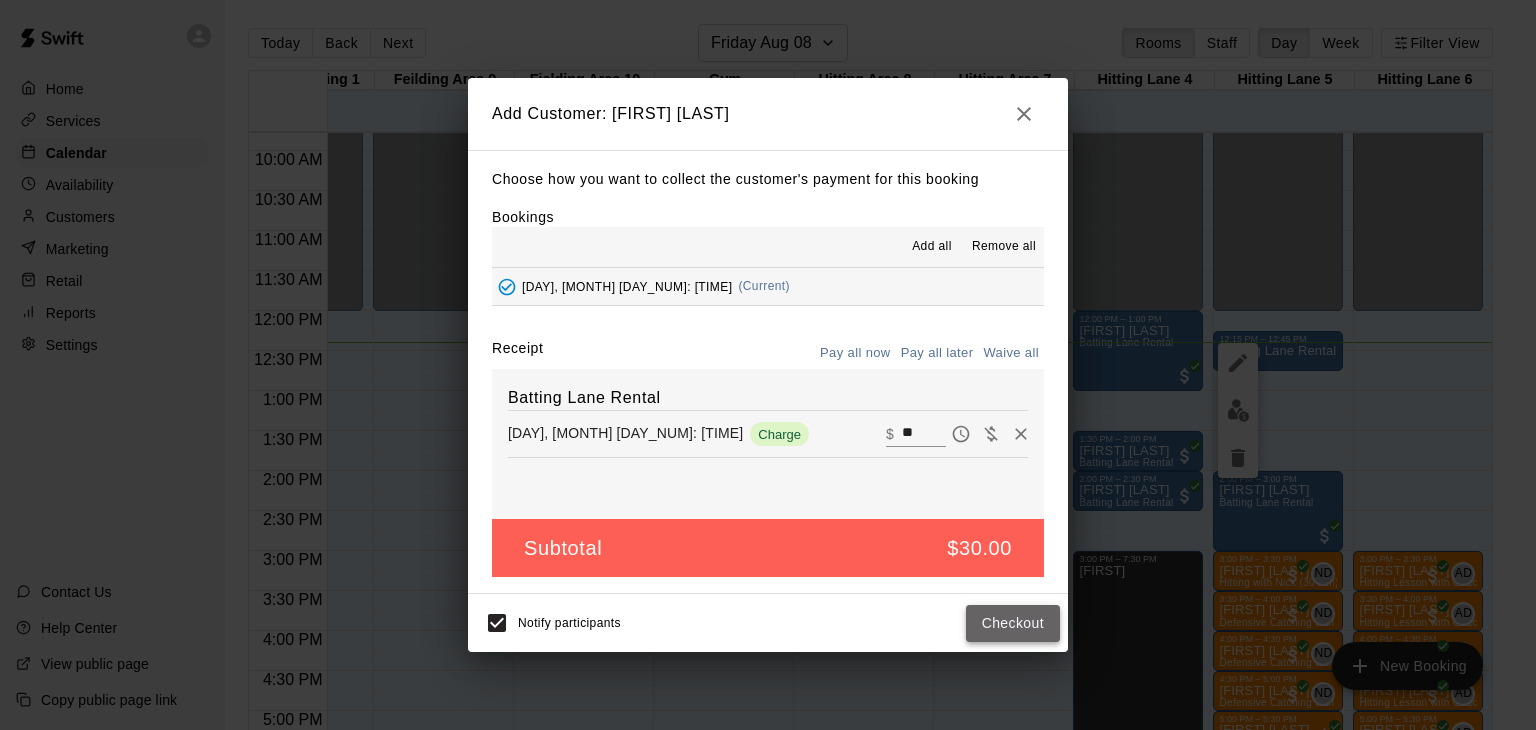 click on "Checkout" at bounding box center [1013, 623] 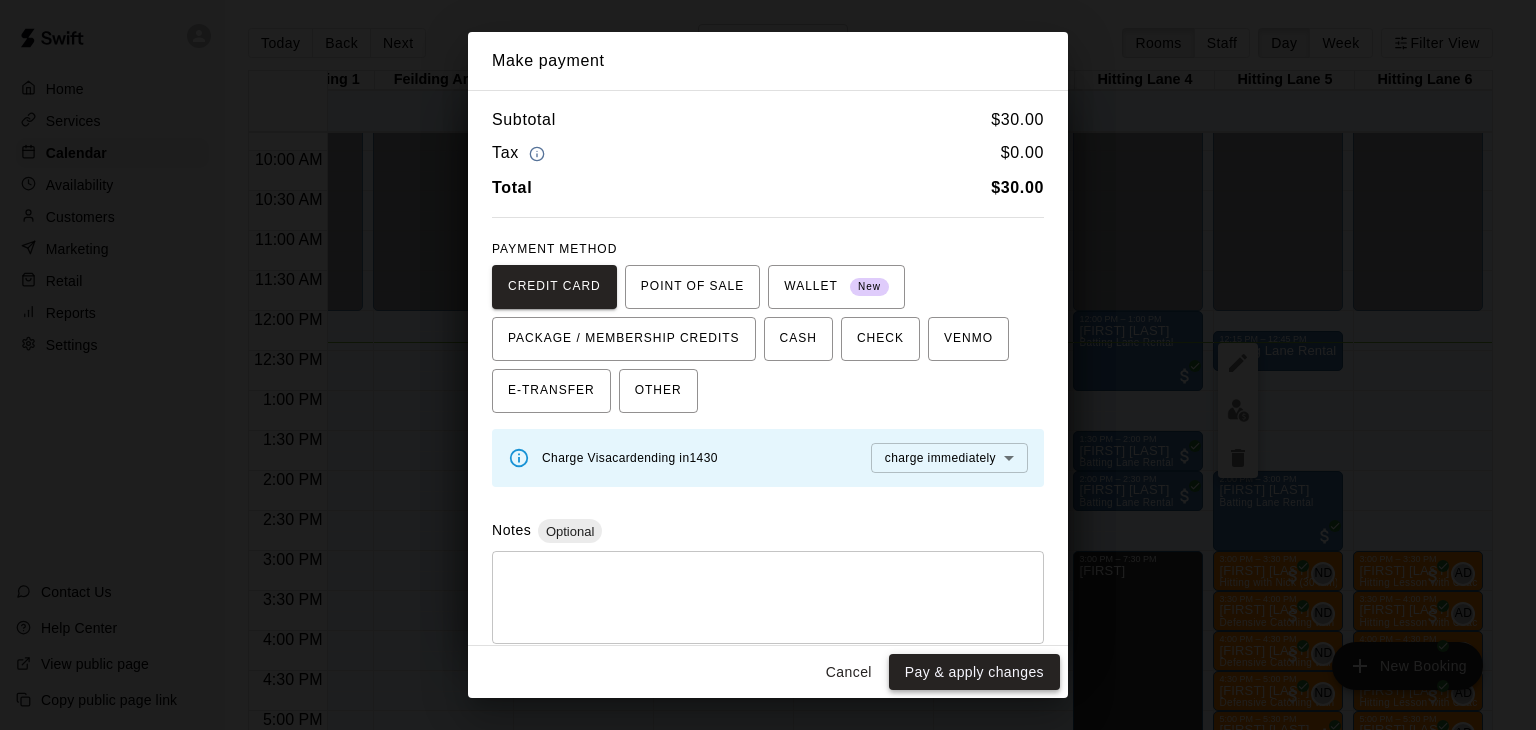 click on "Pay & apply changes" at bounding box center [974, 672] 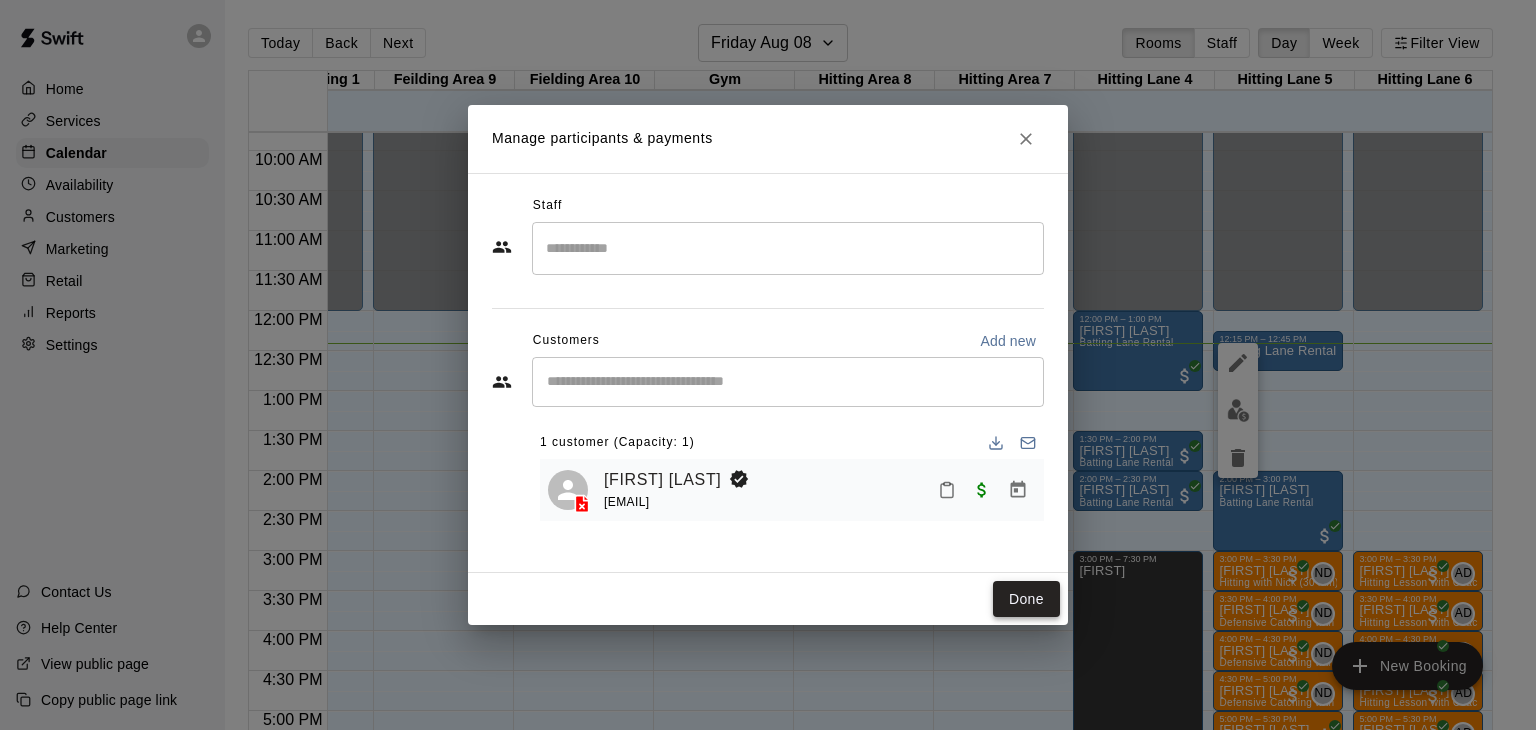 click on "Done" at bounding box center [1026, 599] 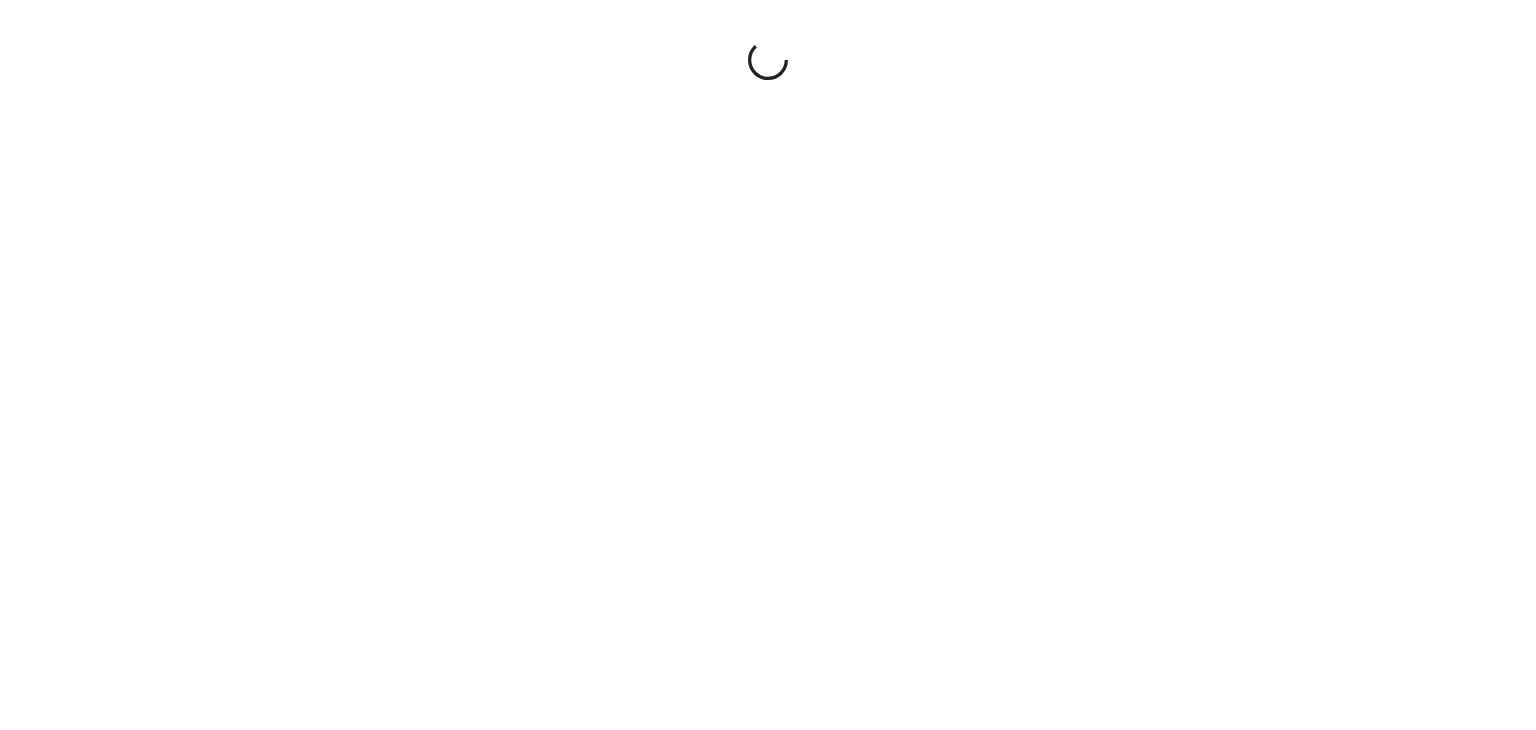 scroll, scrollTop: 0, scrollLeft: 0, axis: both 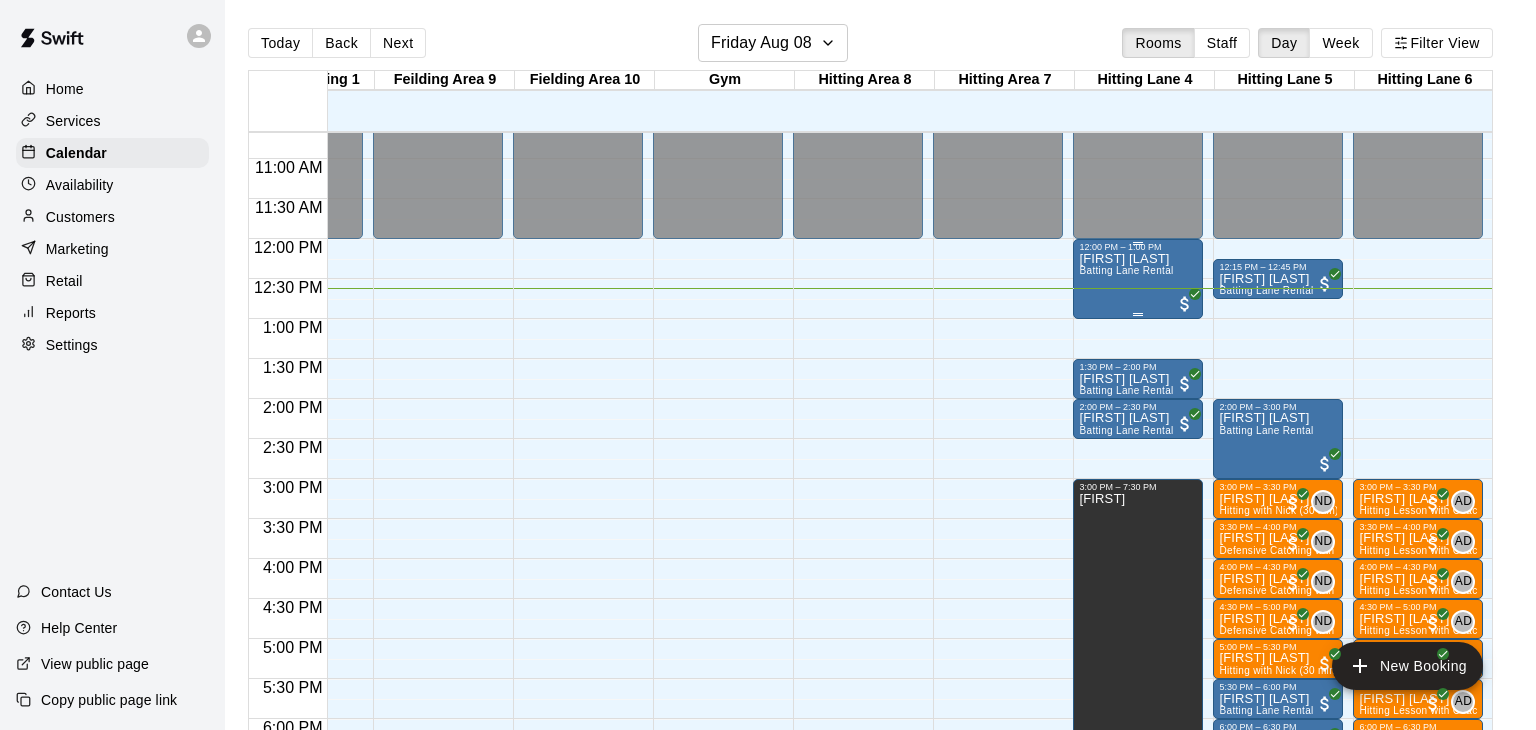 click on "[FIRST] [LAST]" at bounding box center [1126, 259] 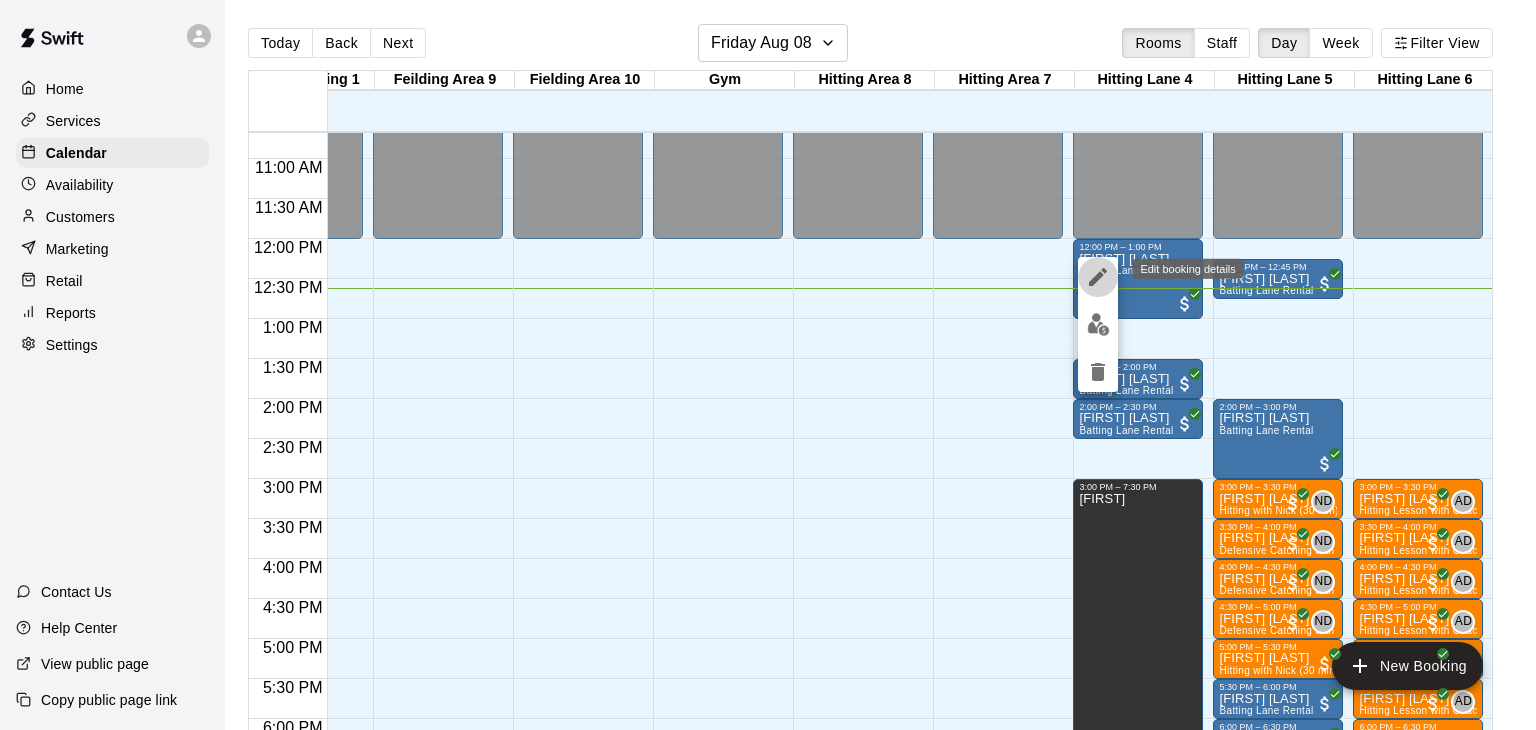 click 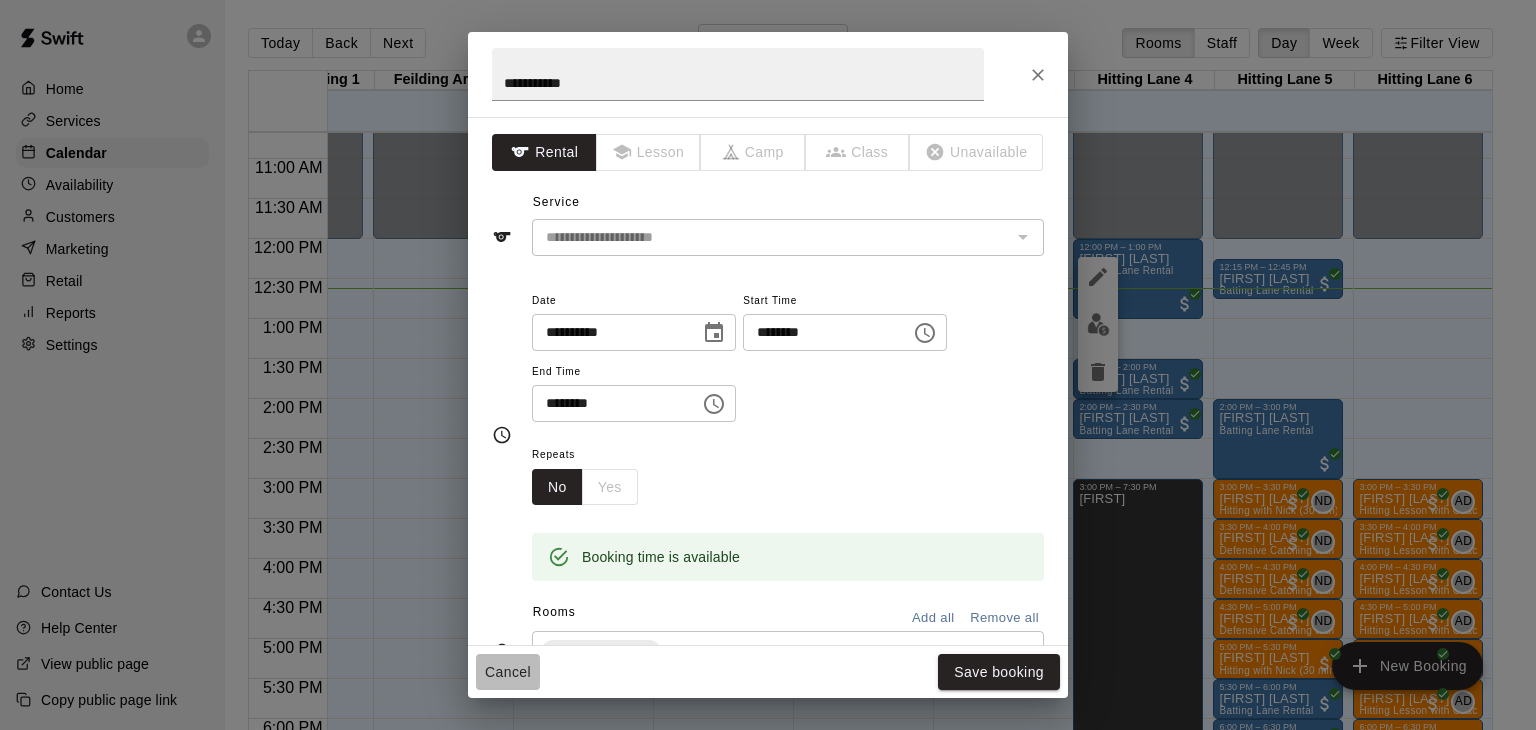 click on "Cancel" at bounding box center (508, 672) 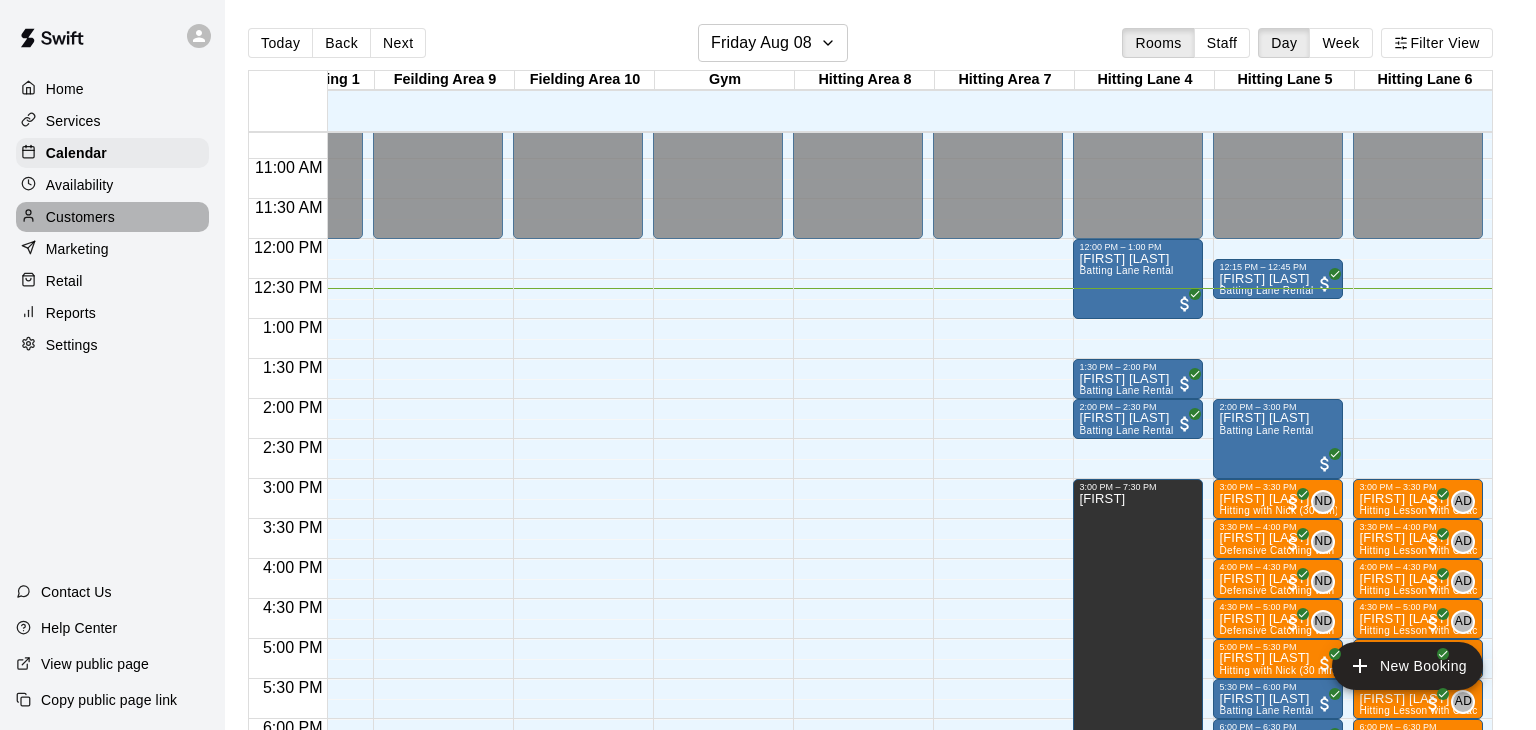 click on "Customers" at bounding box center [80, 217] 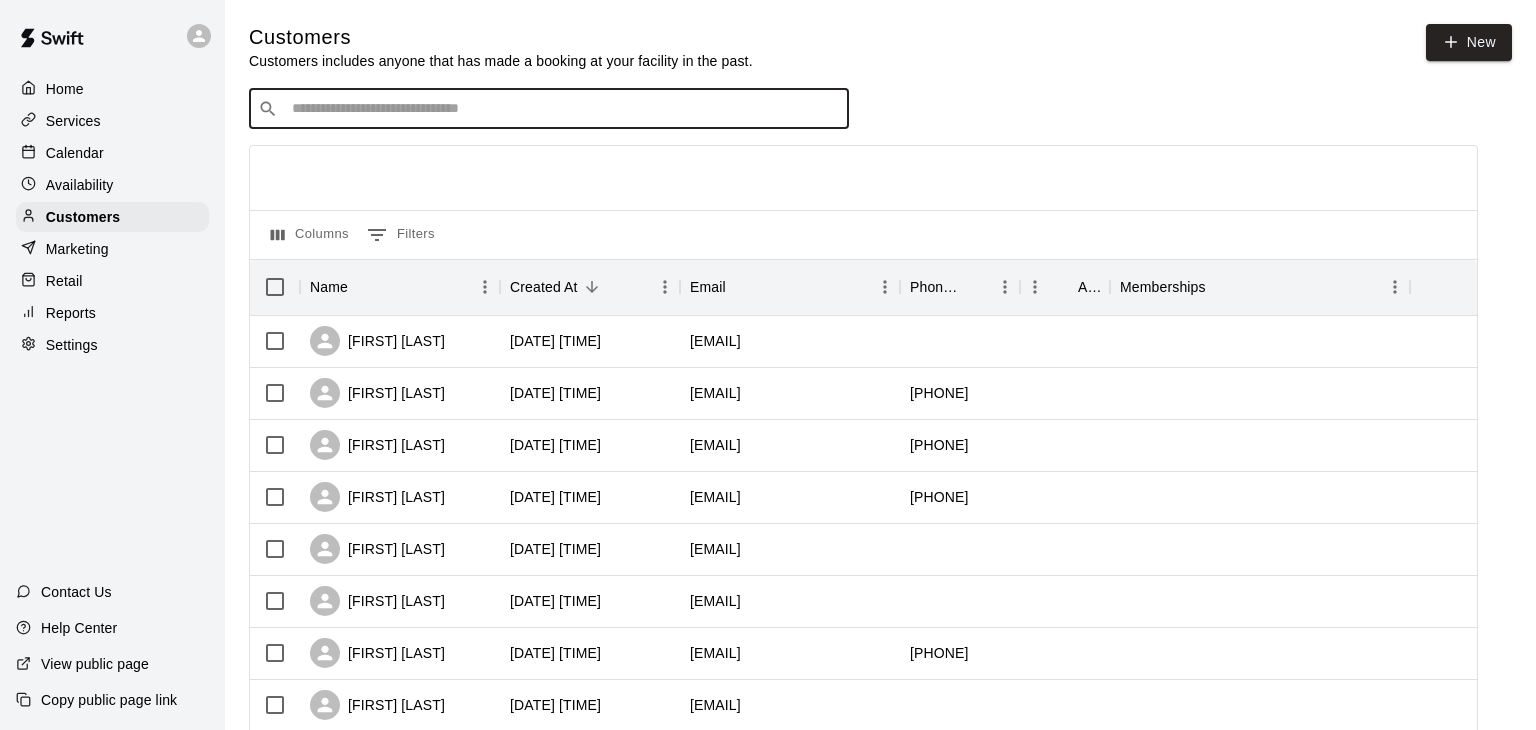 click at bounding box center (563, 109) 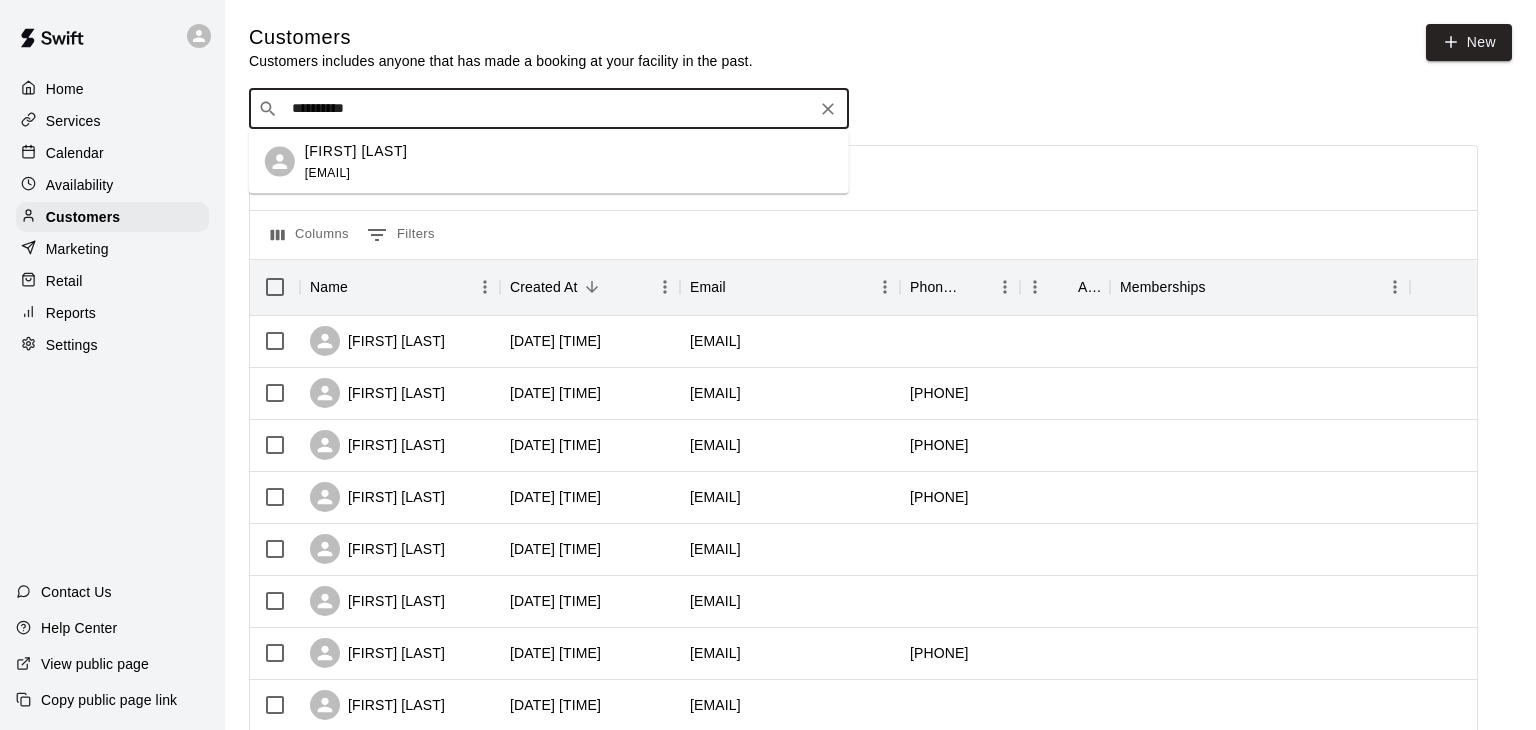 type on "*********" 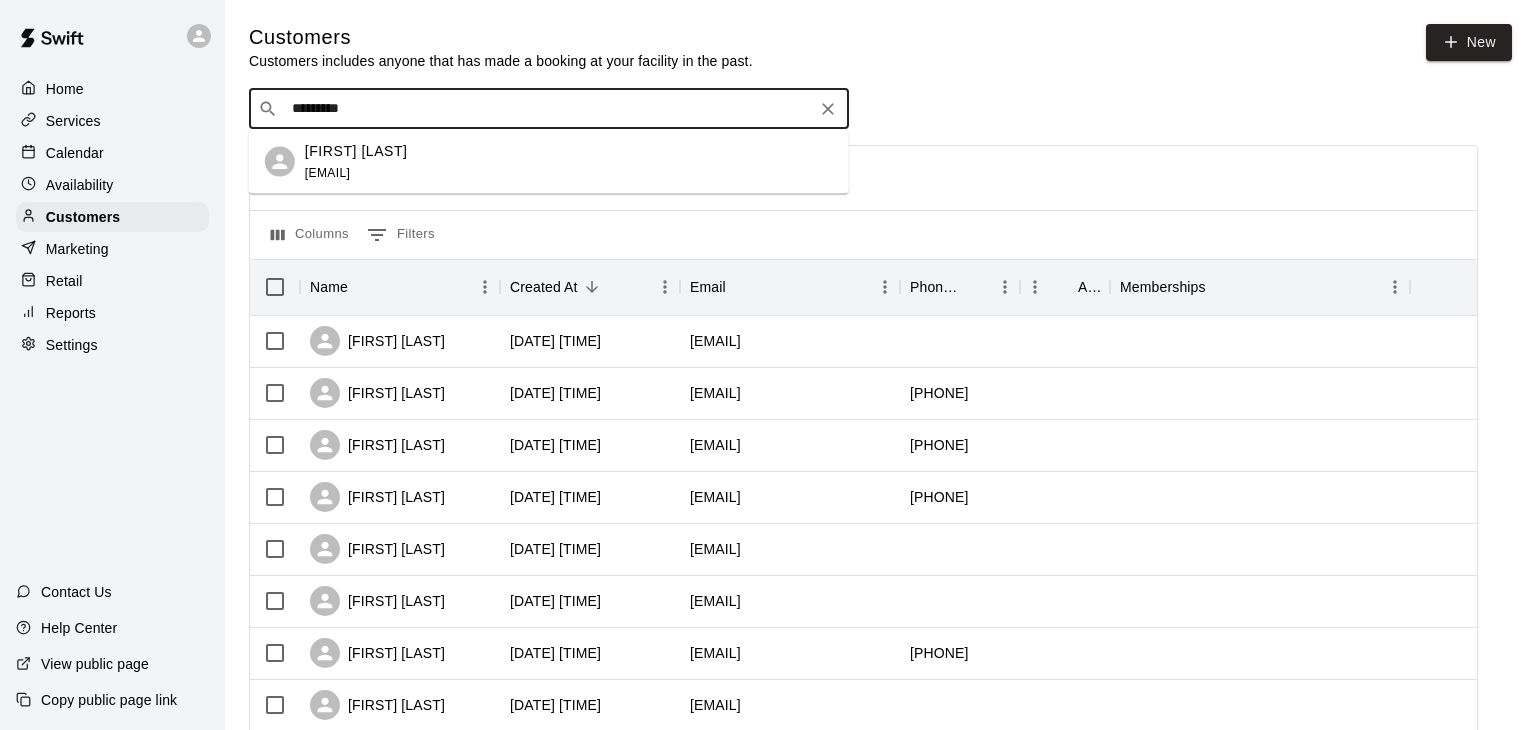click on "[FIRST] [LAST]" at bounding box center [356, 150] 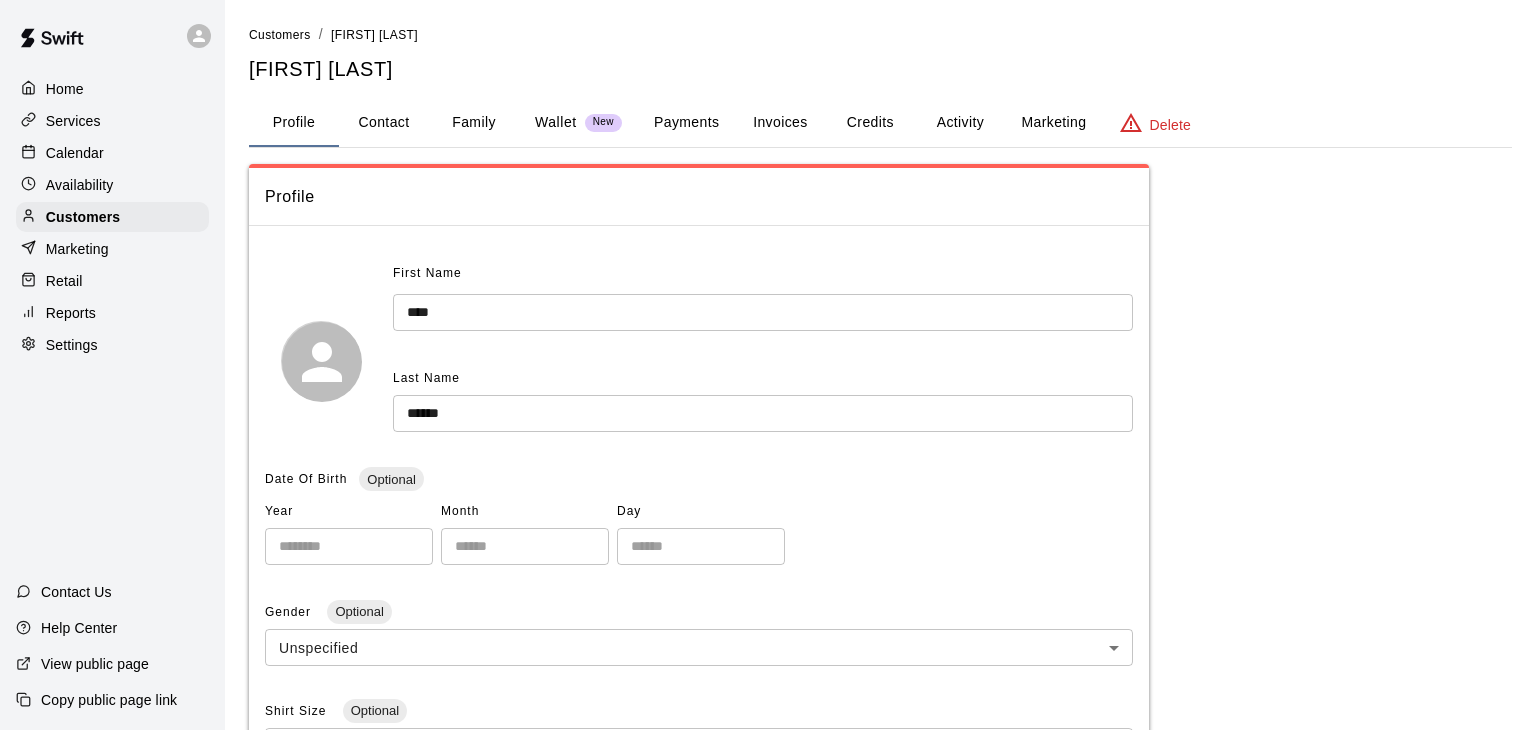 click on "First Name **** ​ Last Name ****** ​" at bounding box center [763, 345] 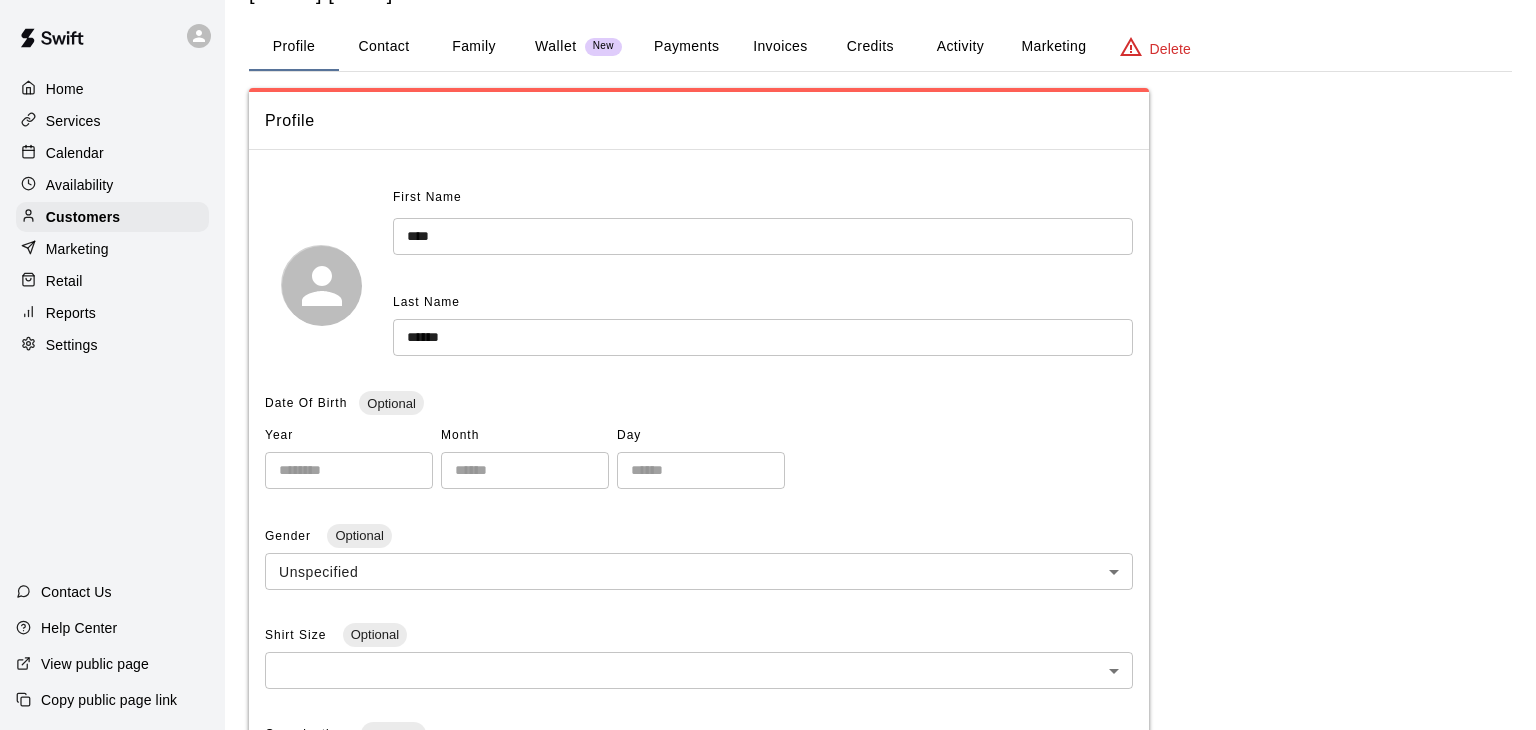 scroll, scrollTop: 0, scrollLeft: 0, axis: both 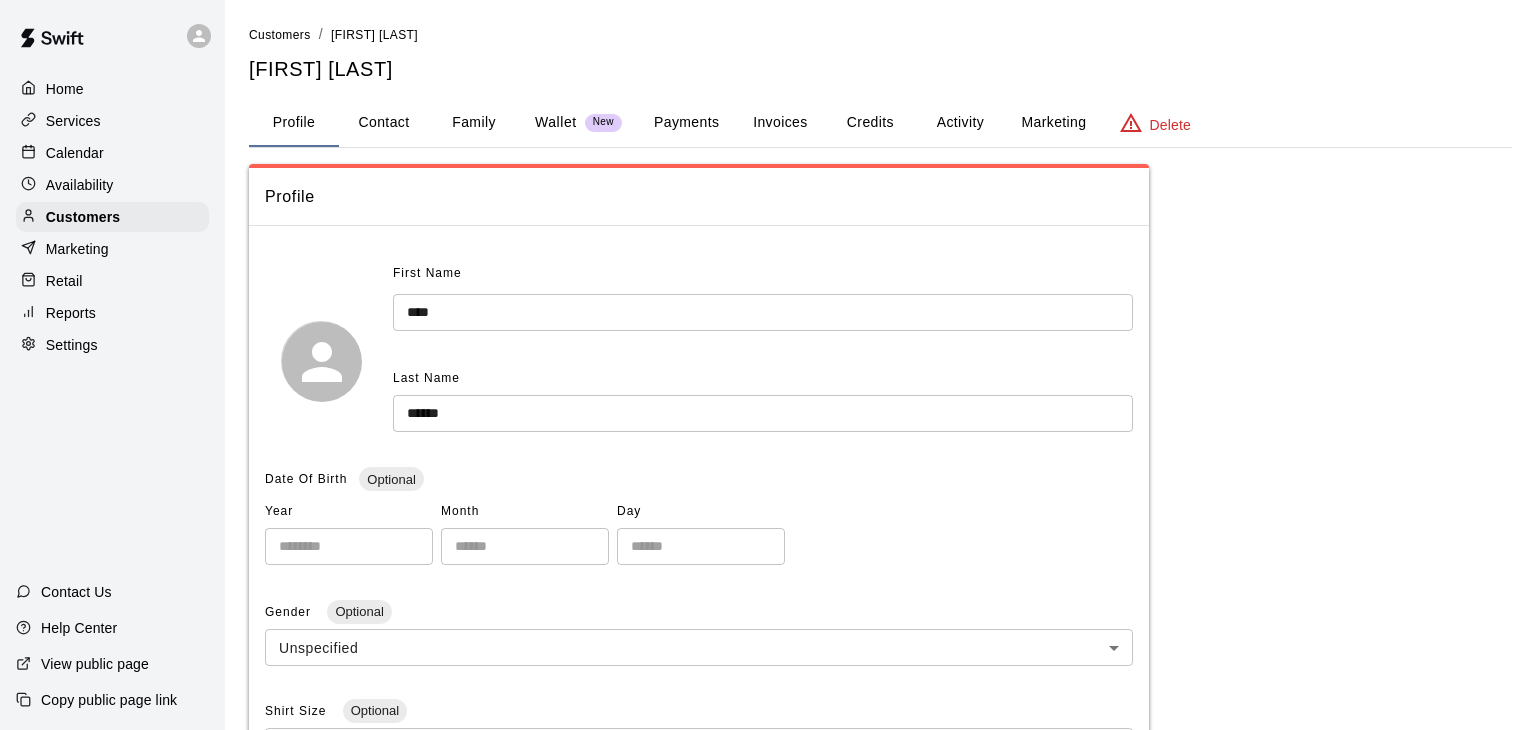 click on "Calendar" at bounding box center (75, 153) 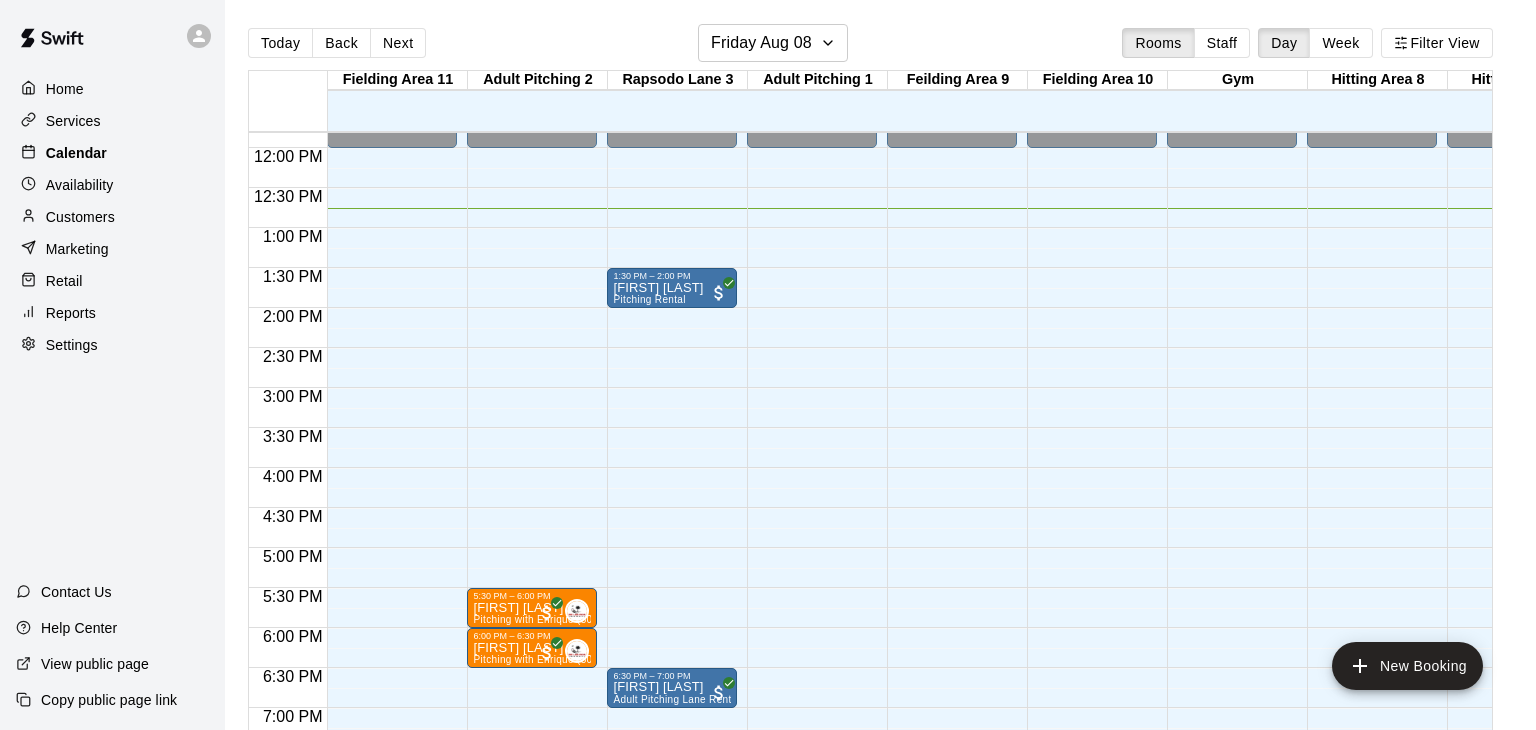 scroll, scrollTop: 948, scrollLeft: 0, axis: vertical 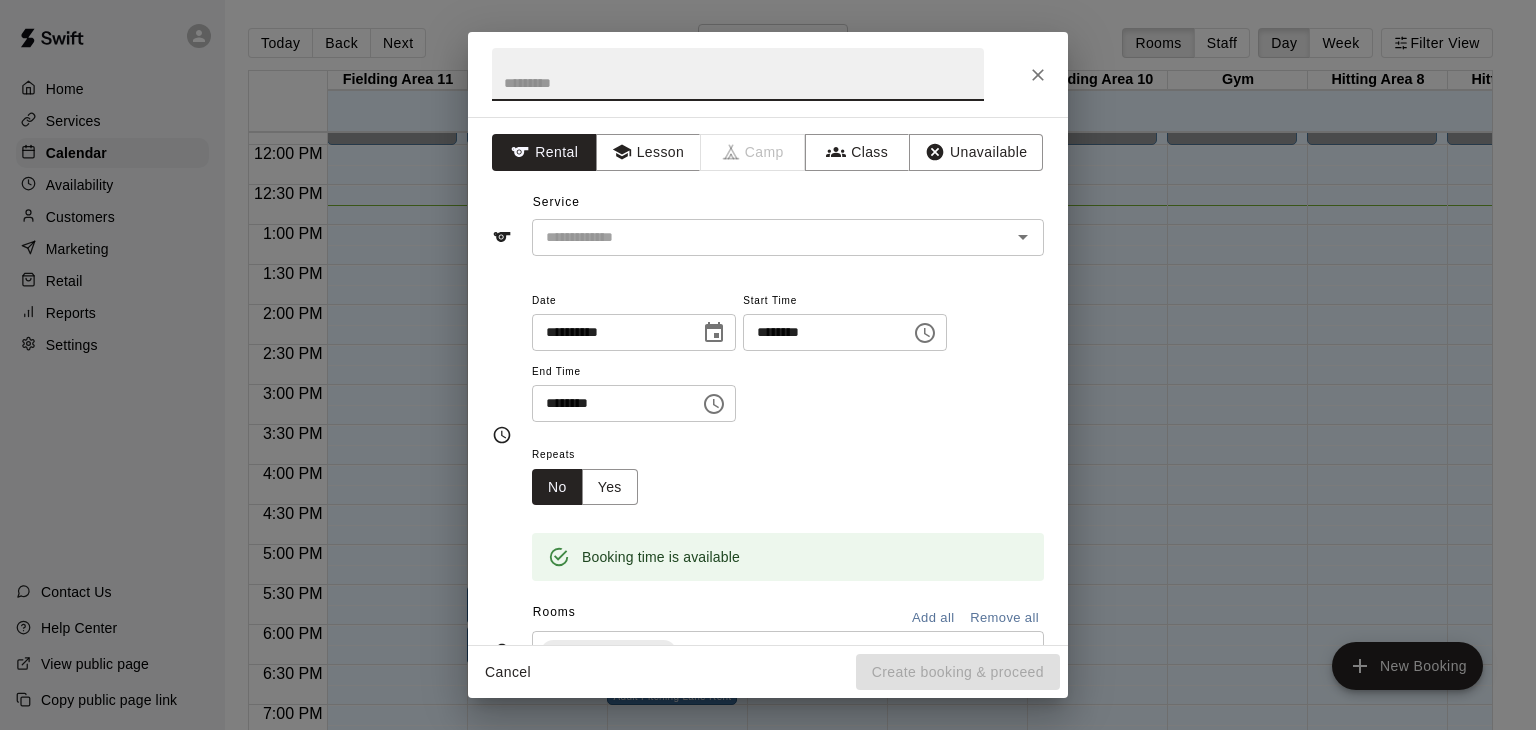 click at bounding box center [1038, 75] 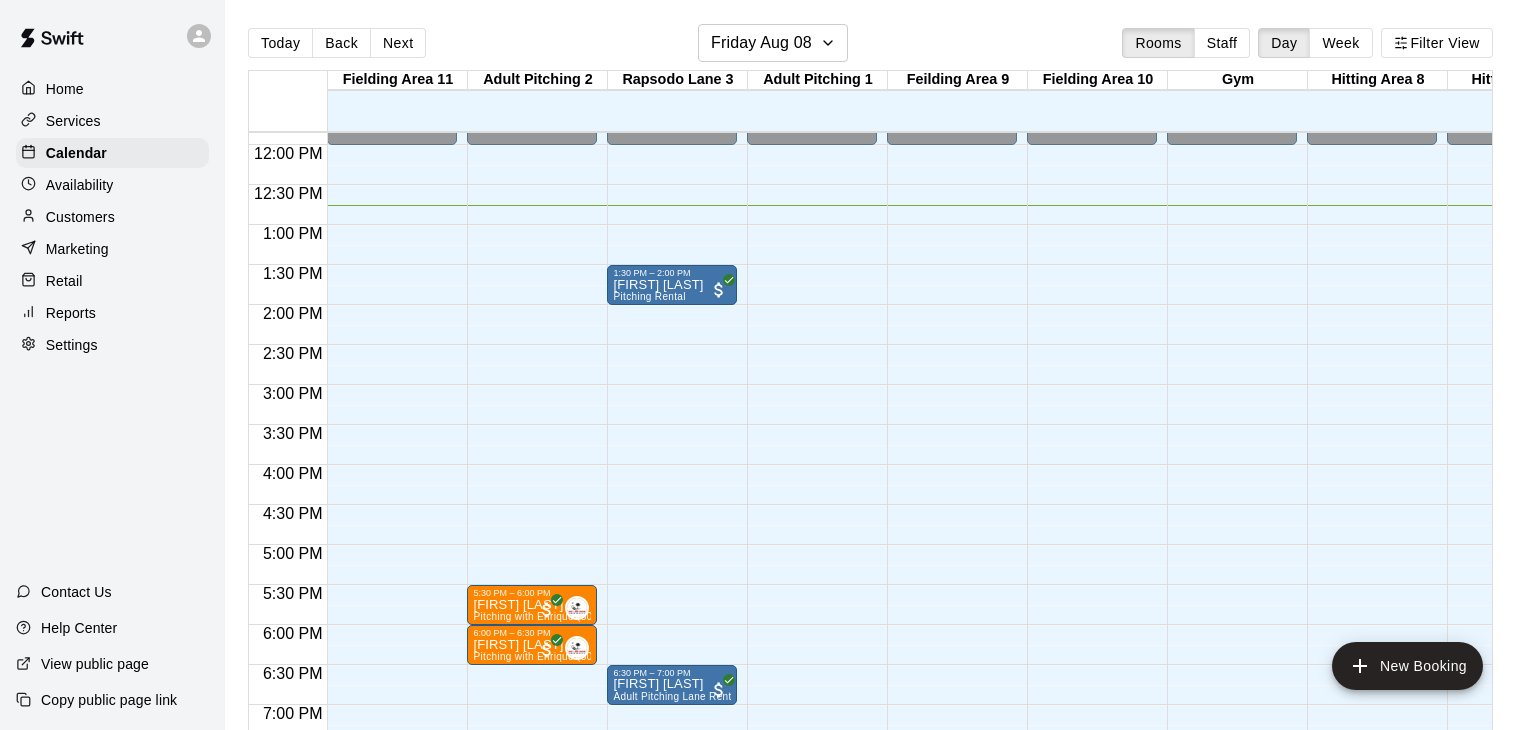 click at bounding box center [1038, 75] 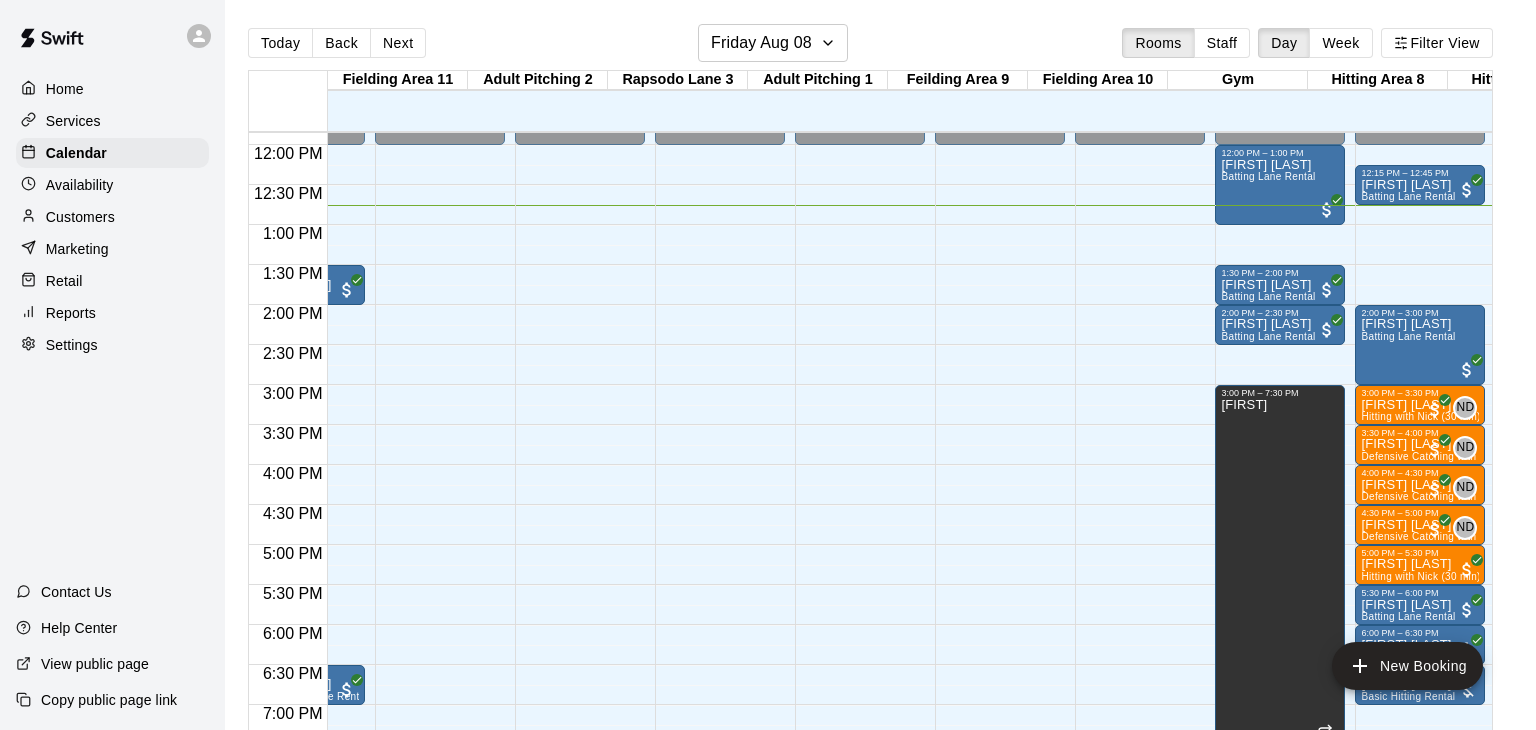 scroll, scrollTop: 0, scrollLeft: 372, axis: horizontal 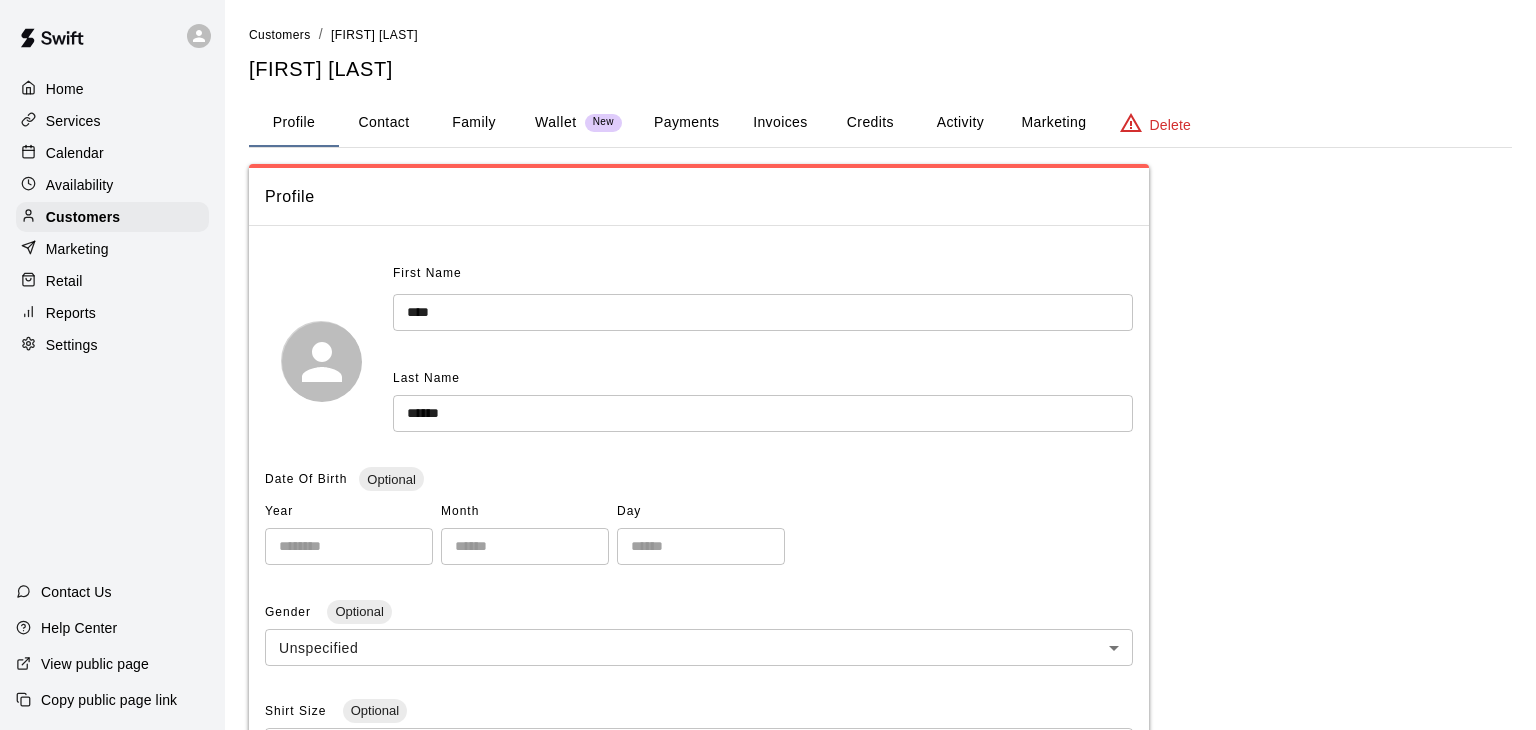 click on "Calendar" at bounding box center [75, 153] 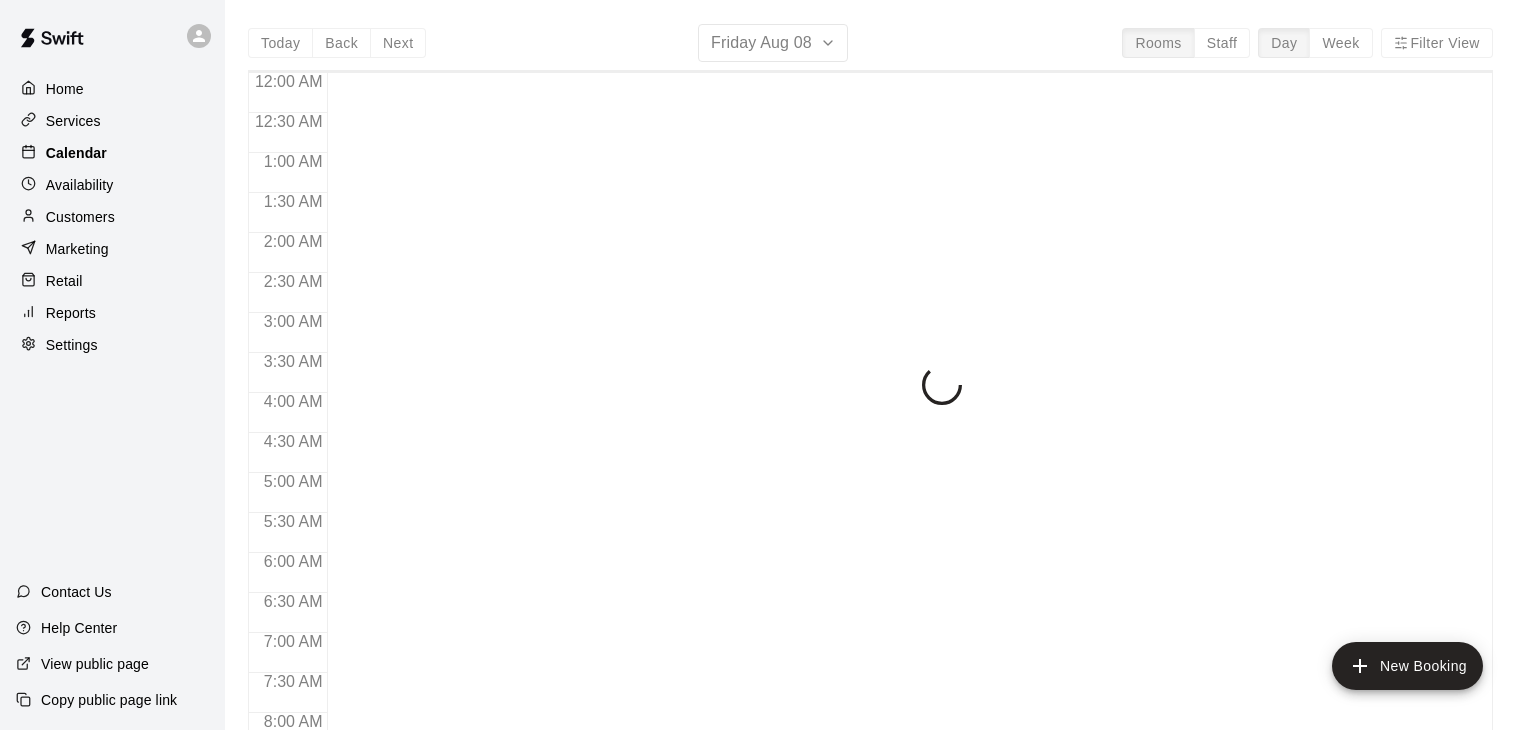 scroll, scrollTop: 1048, scrollLeft: 0, axis: vertical 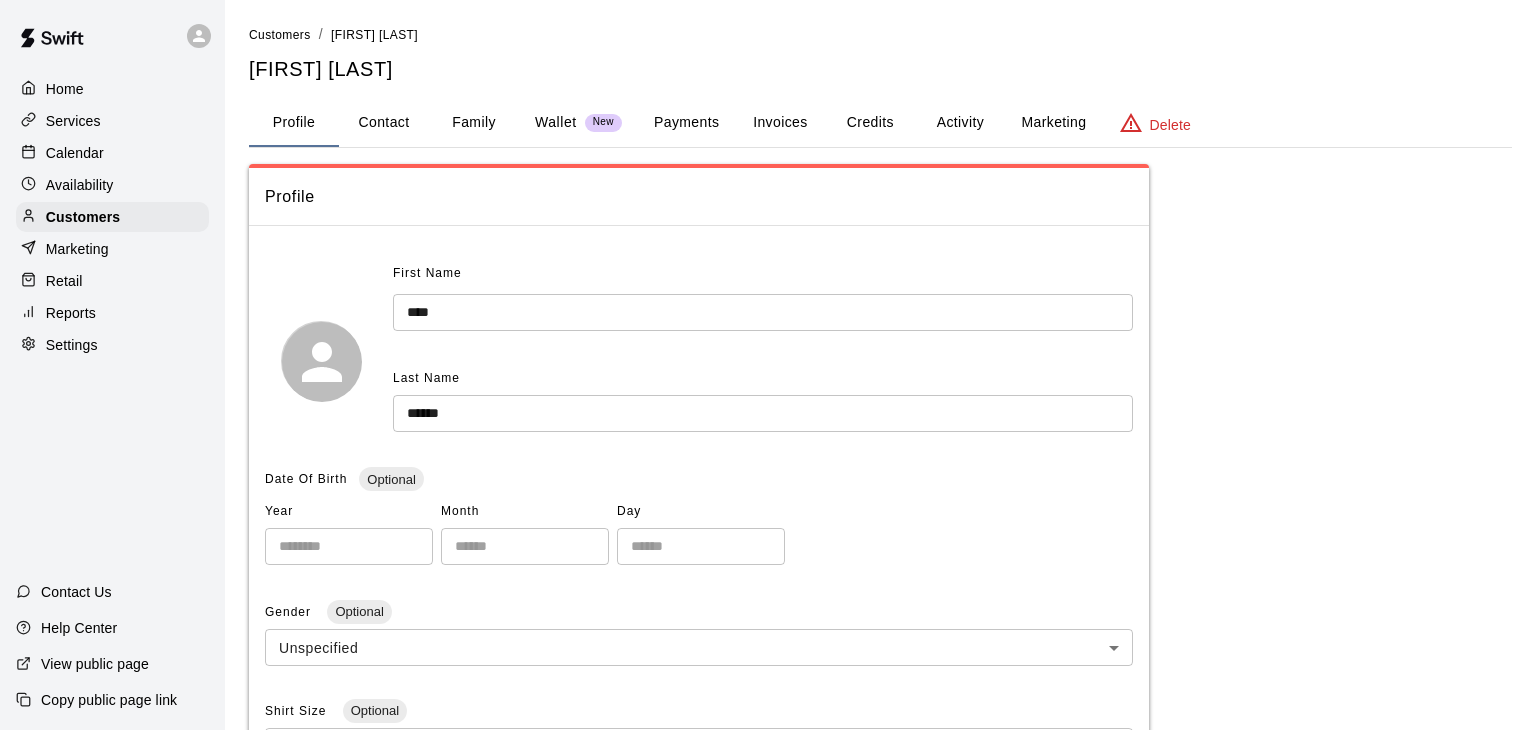 click on "Calendar" at bounding box center (75, 153) 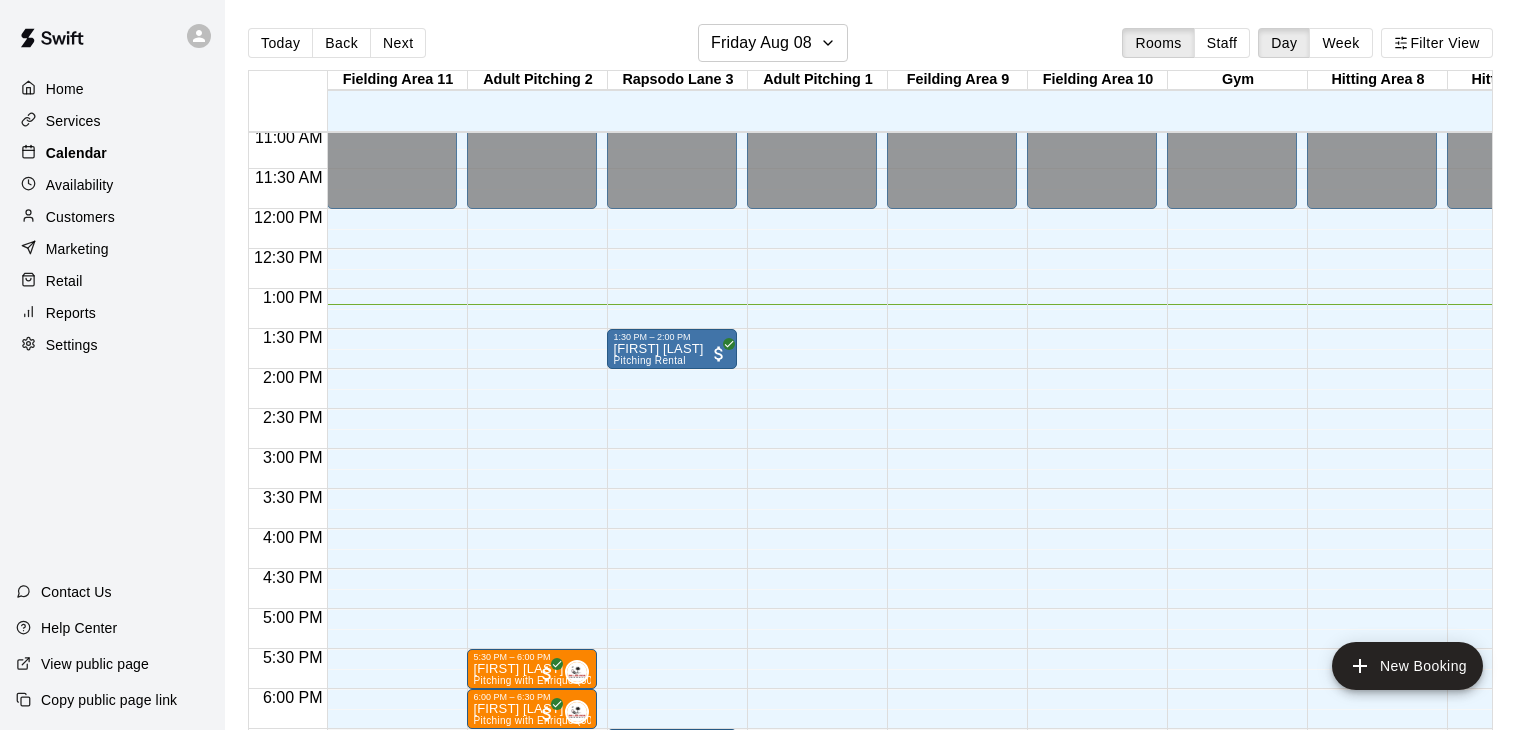 scroll, scrollTop: 884, scrollLeft: 192, axis: both 